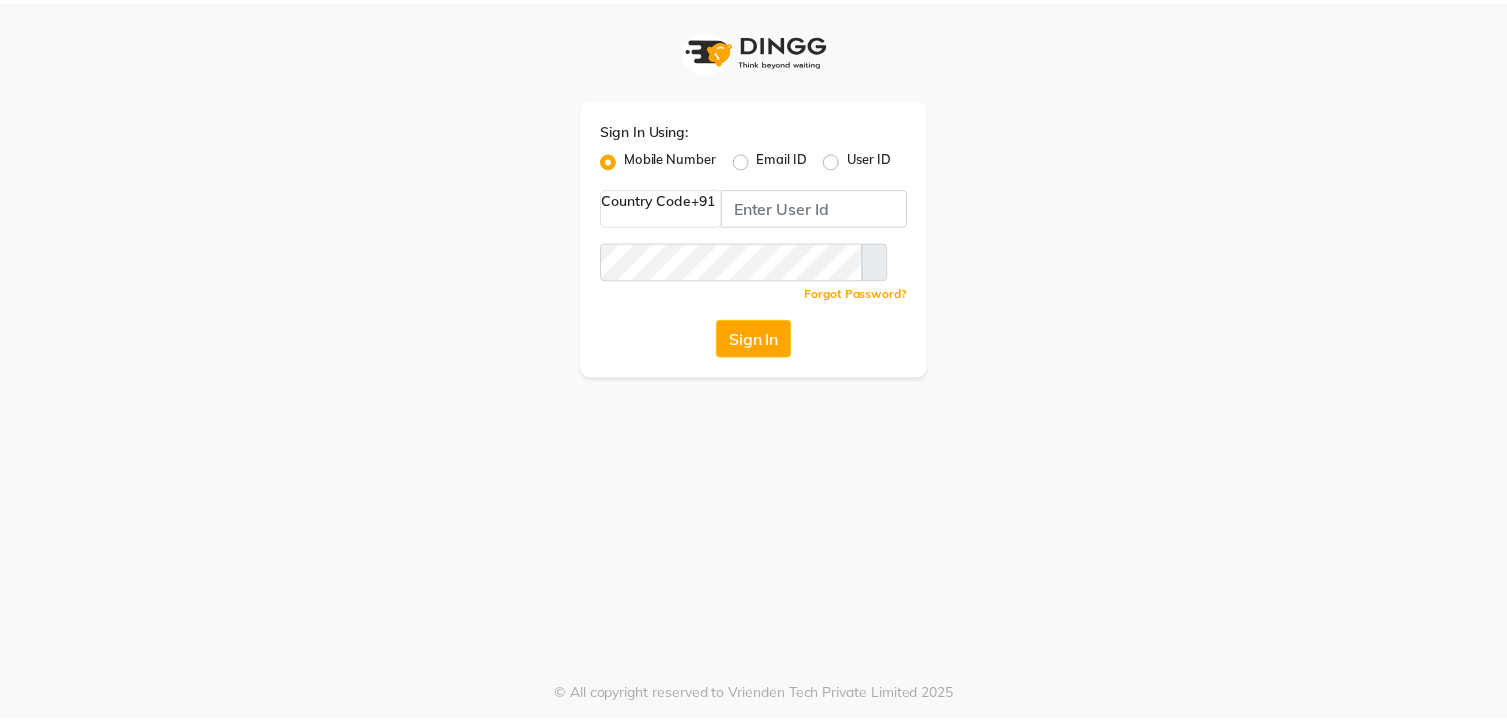 scroll, scrollTop: 0, scrollLeft: 0, axis: both 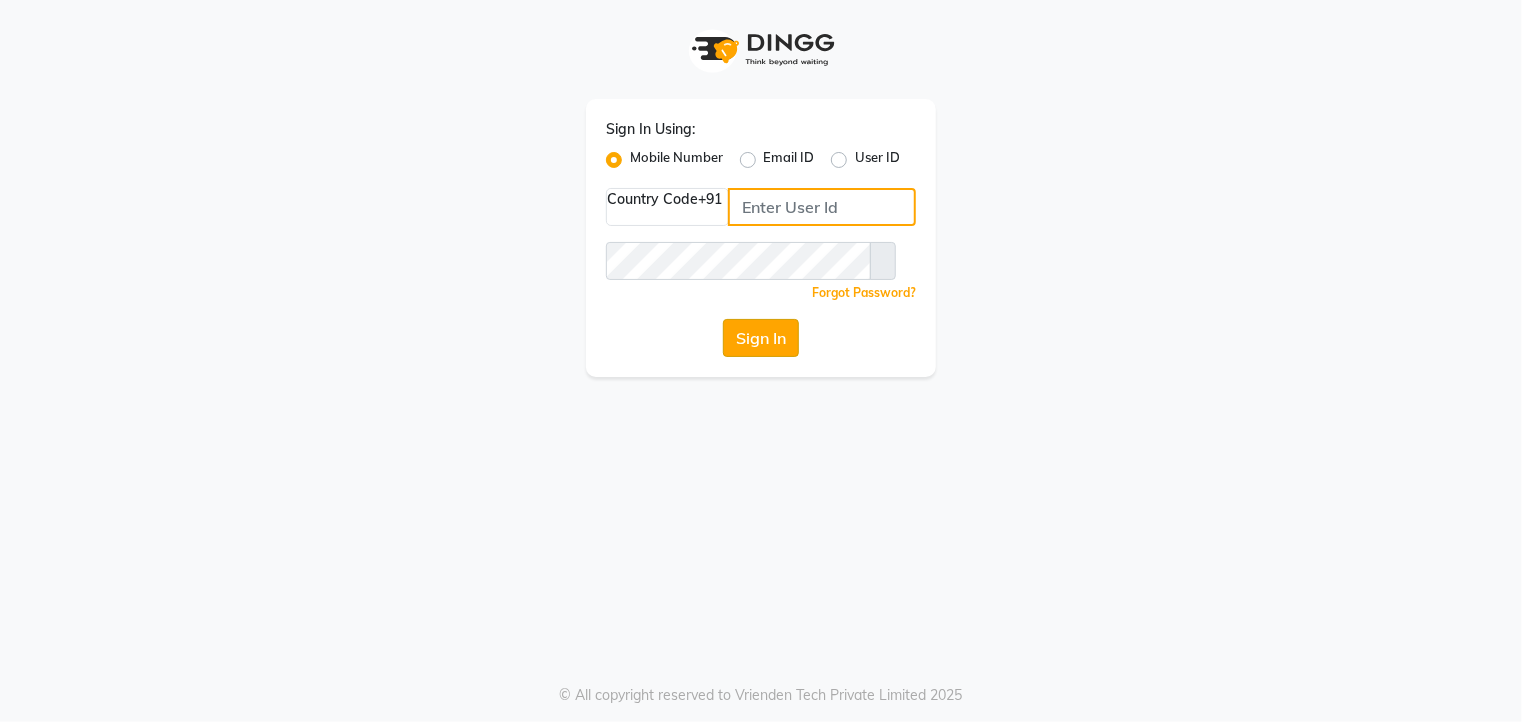 type on "[PHONE]" 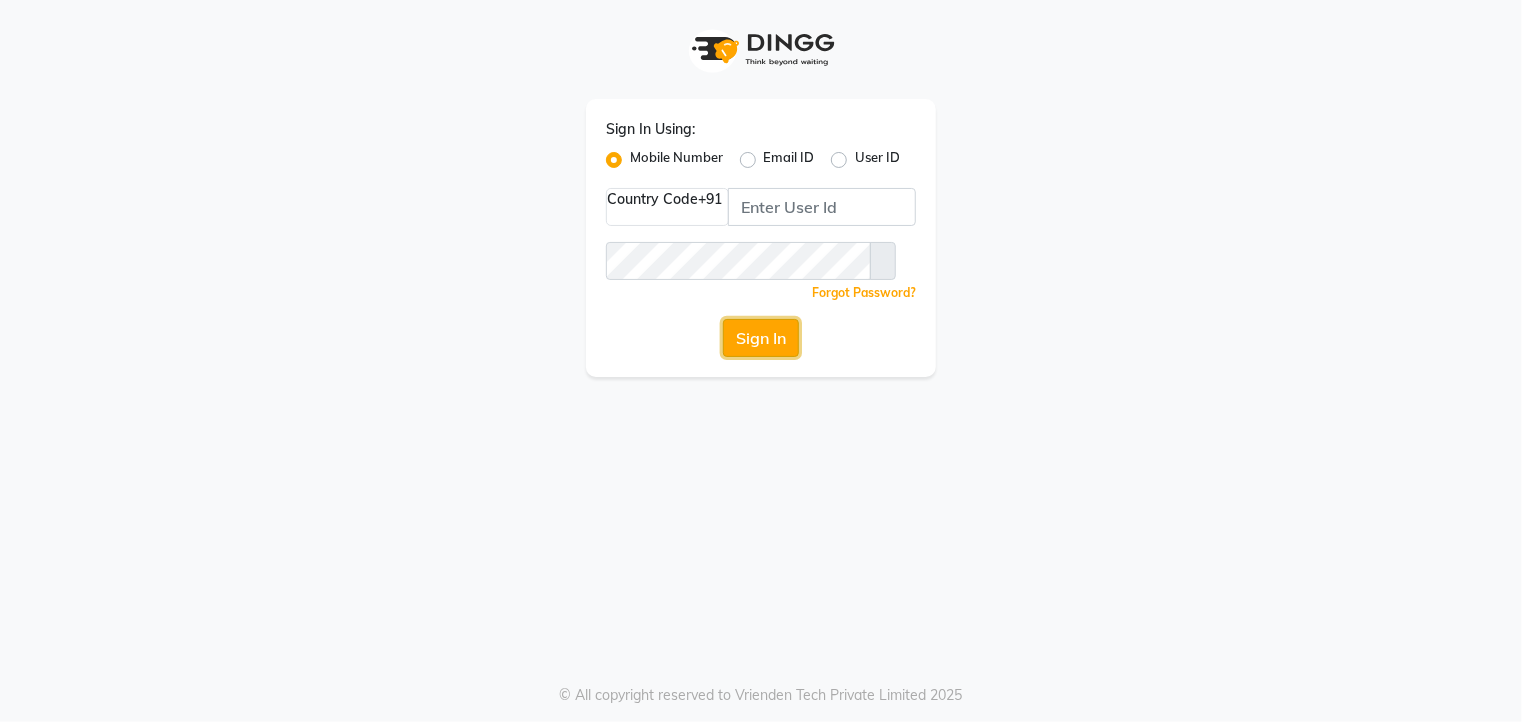 click on "Sign In" at bounding box center (761, 338) 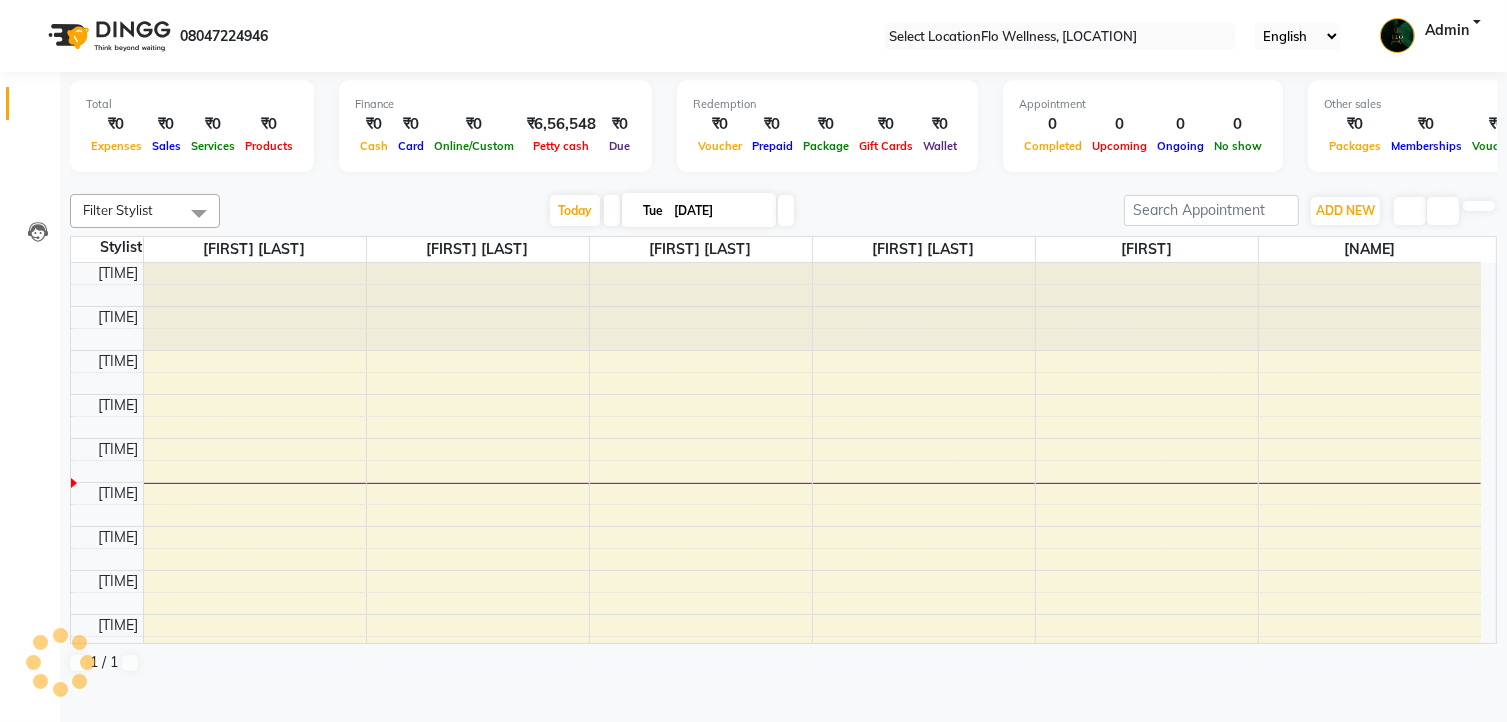 scroll, scrollTop: 0, scrollLeft: 0, axis: both 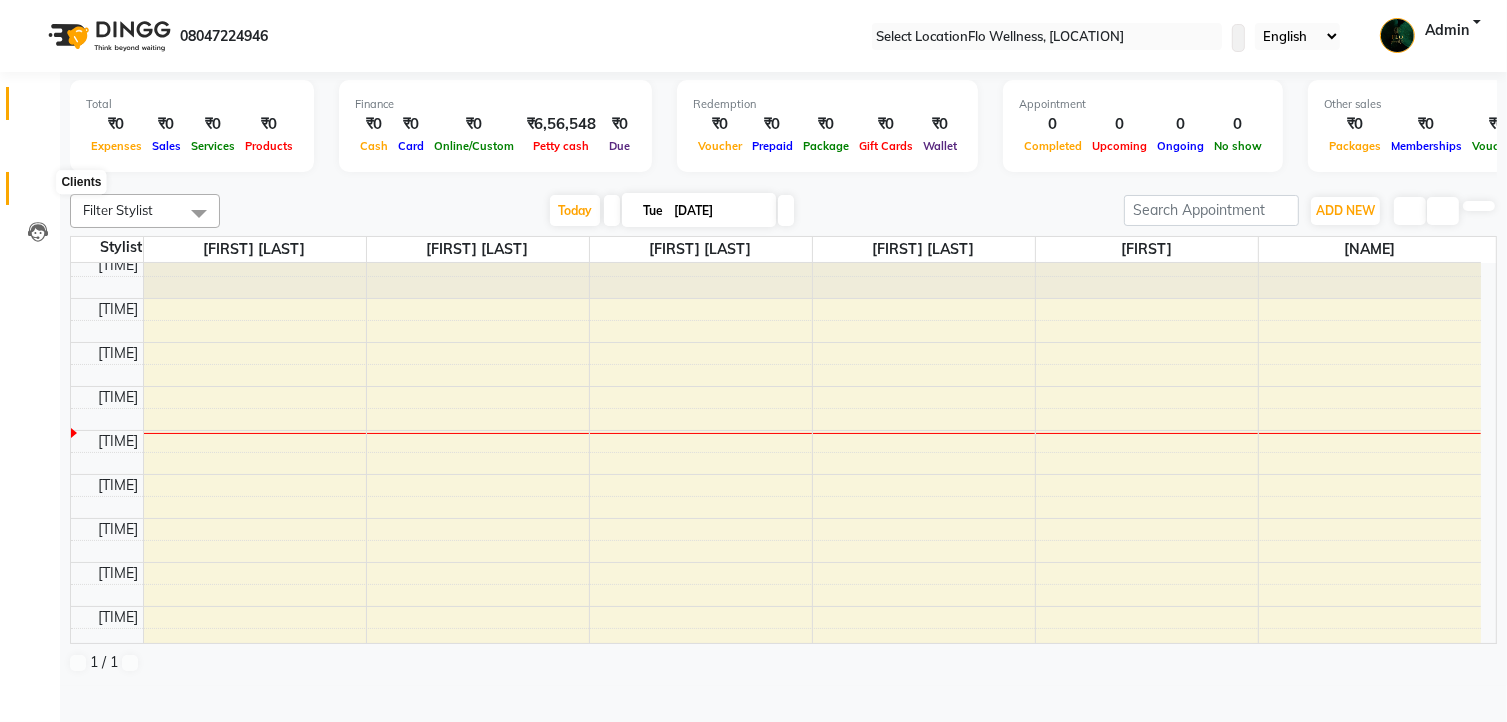 click at bounding box center (38, 193) 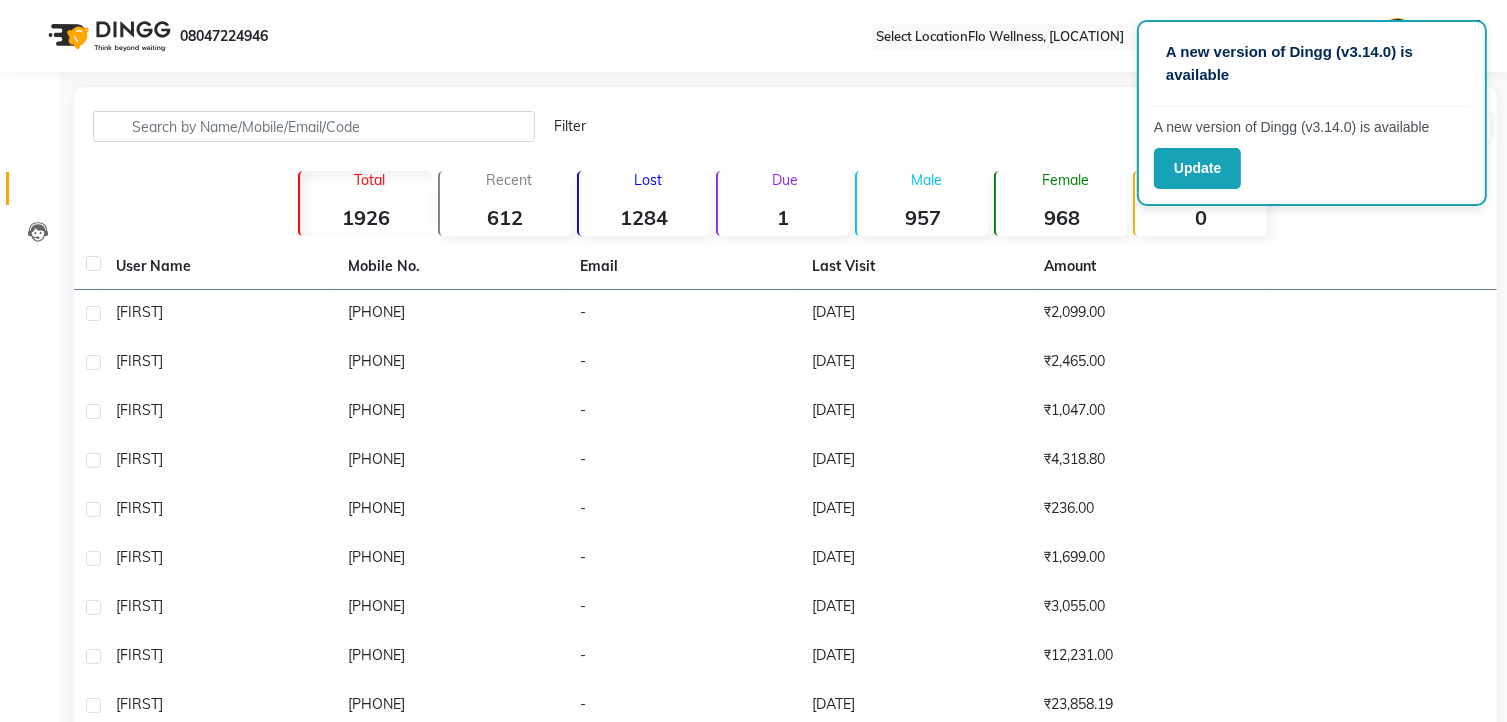 click on "Filter  Import   Add Client" at bounding box center [1021, 126] 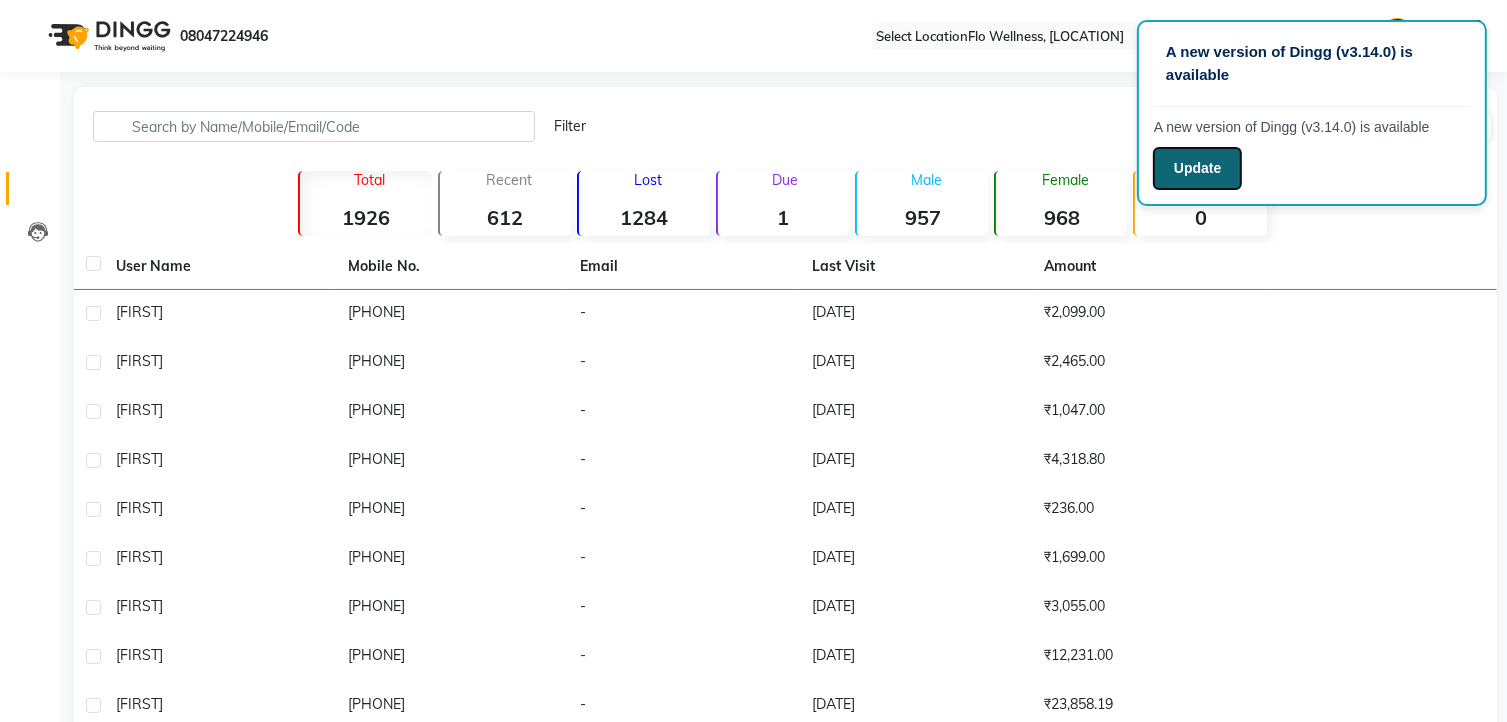 click on "Update" at bounding box center [1197, 168] 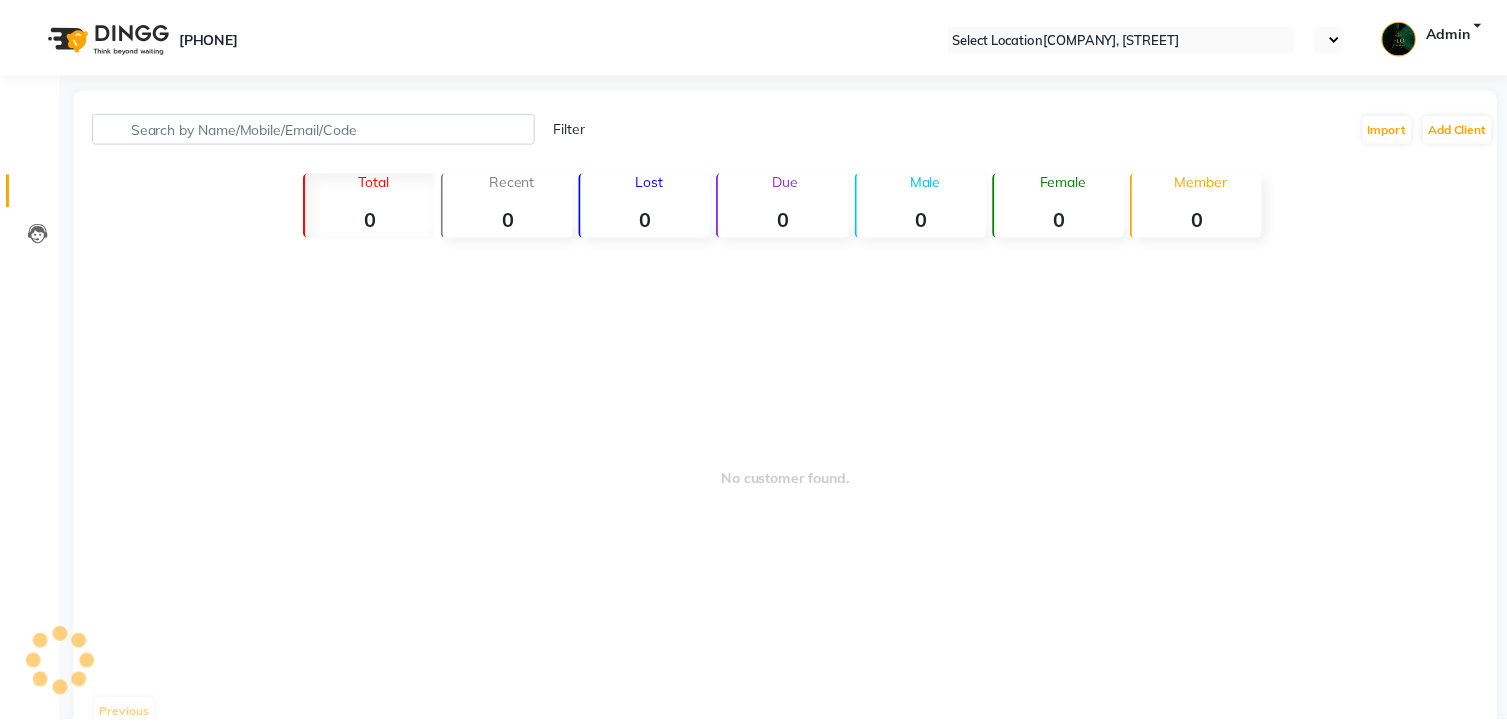 scroll, scrollTop: 0, scrollLeft: 0, axis: both 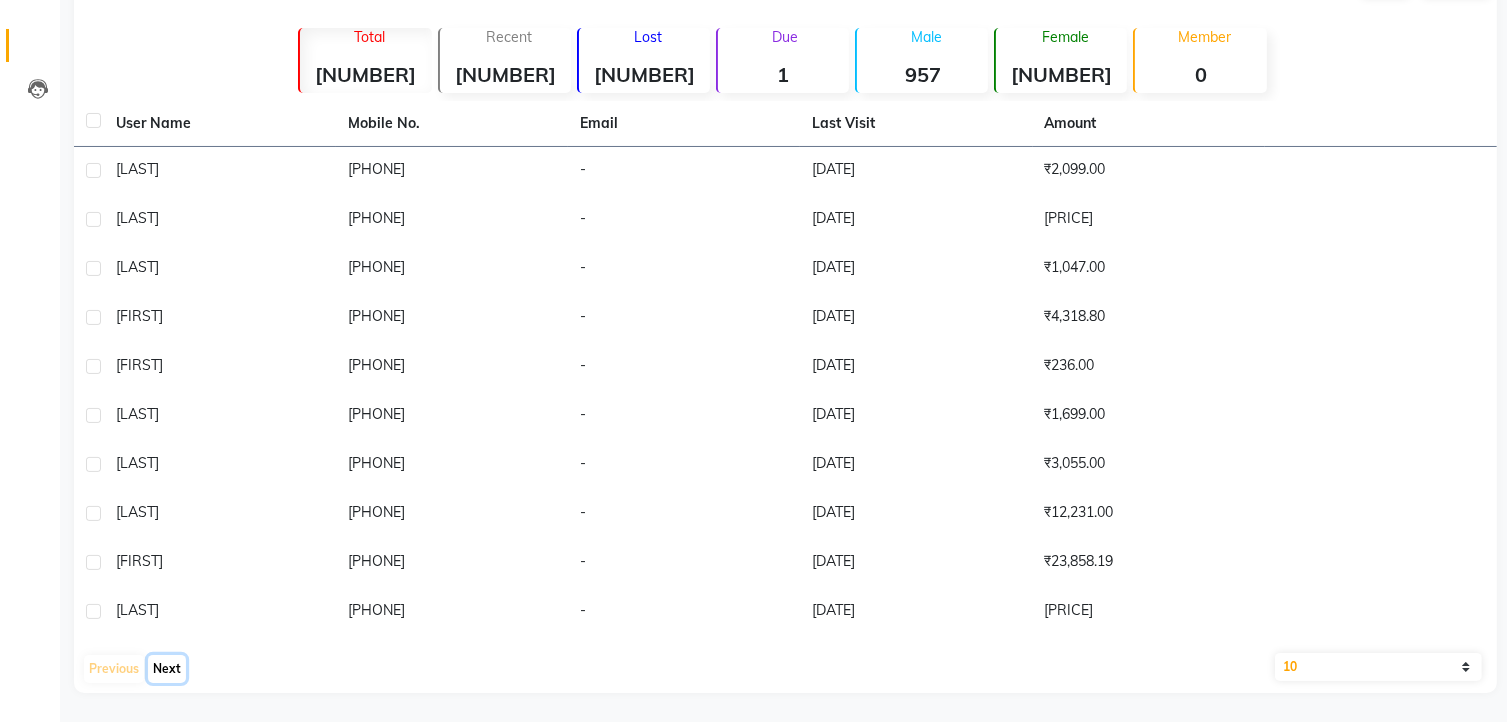 click on "Next" at bounding box center [167, 669] 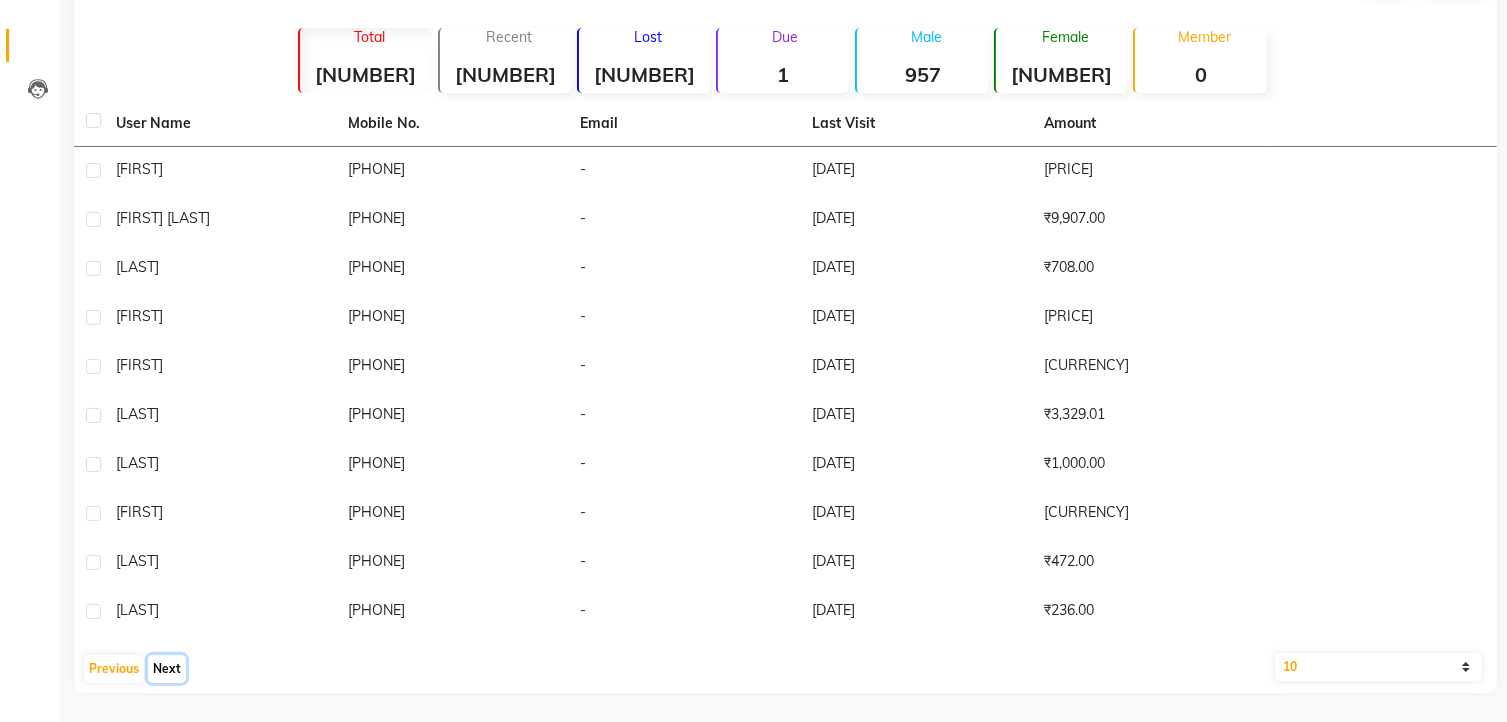 click on "Next" at bounding box center (167, 669) 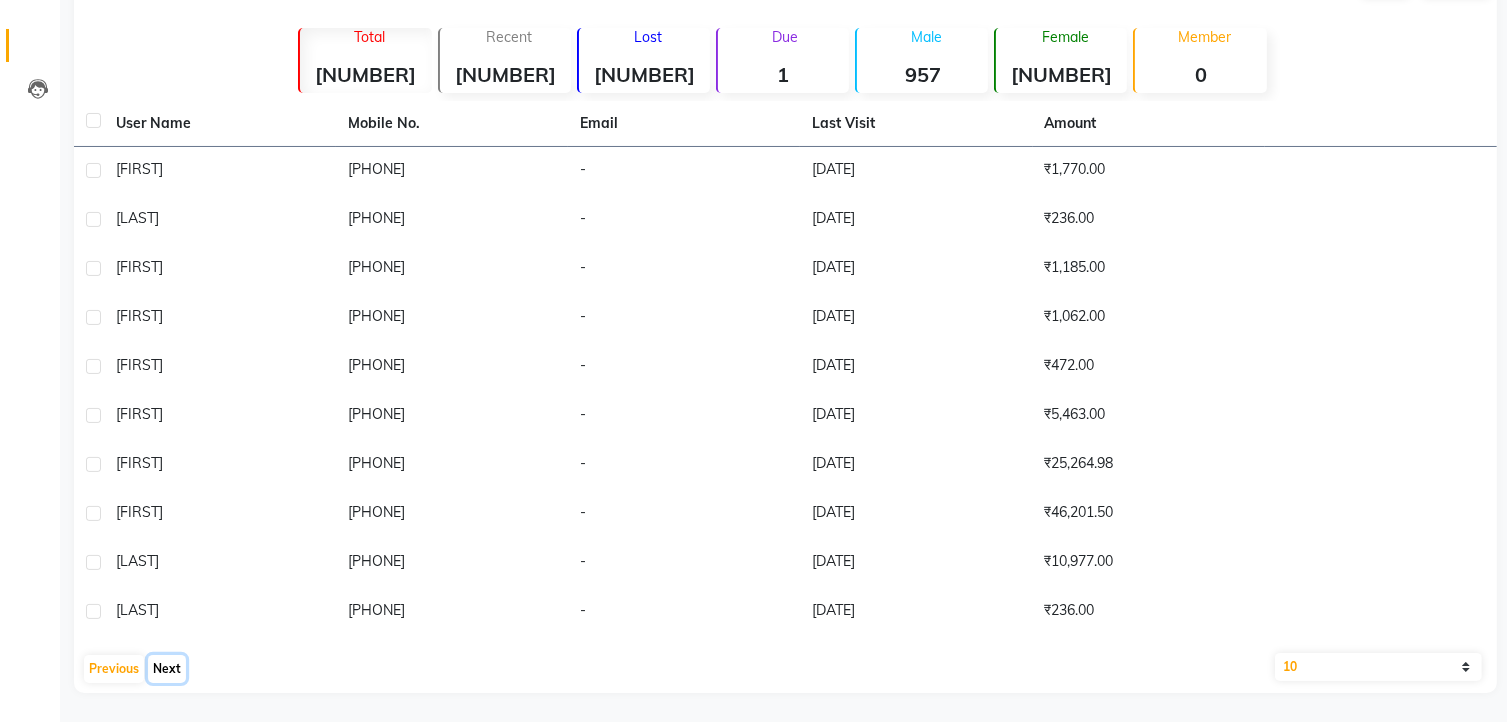 click on "Next" at bounding box center (167, 669) 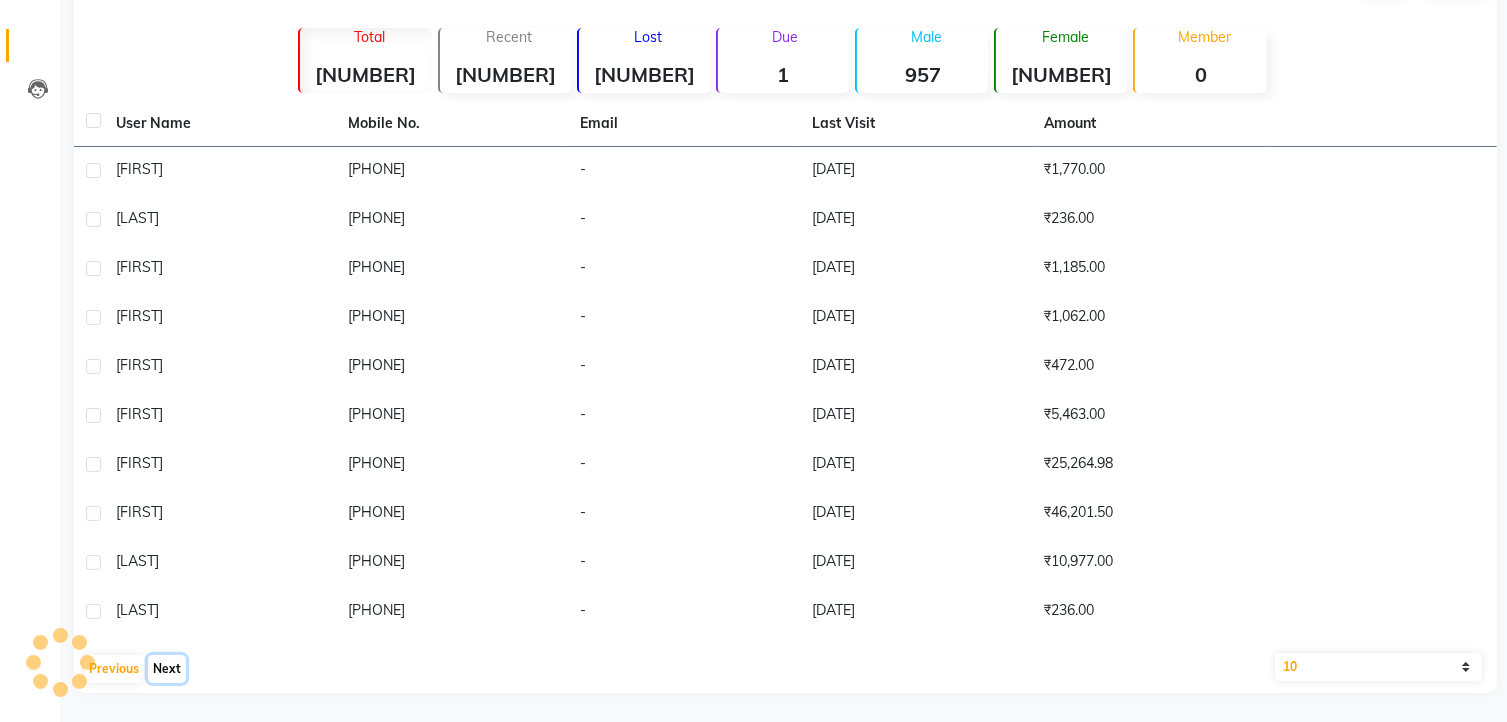 click on "Next" at bounding box center (167, 669) 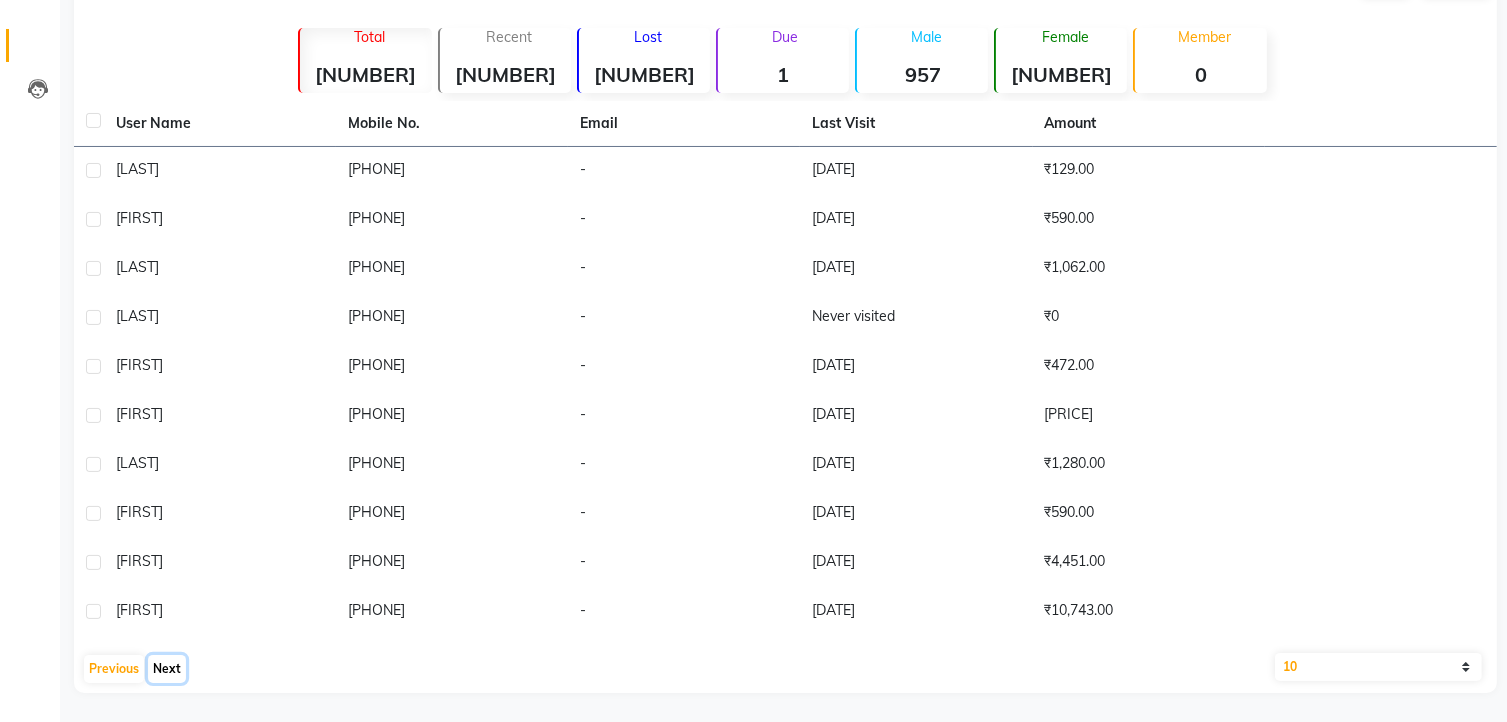 click on "Next" at bounding box center (167, 669) 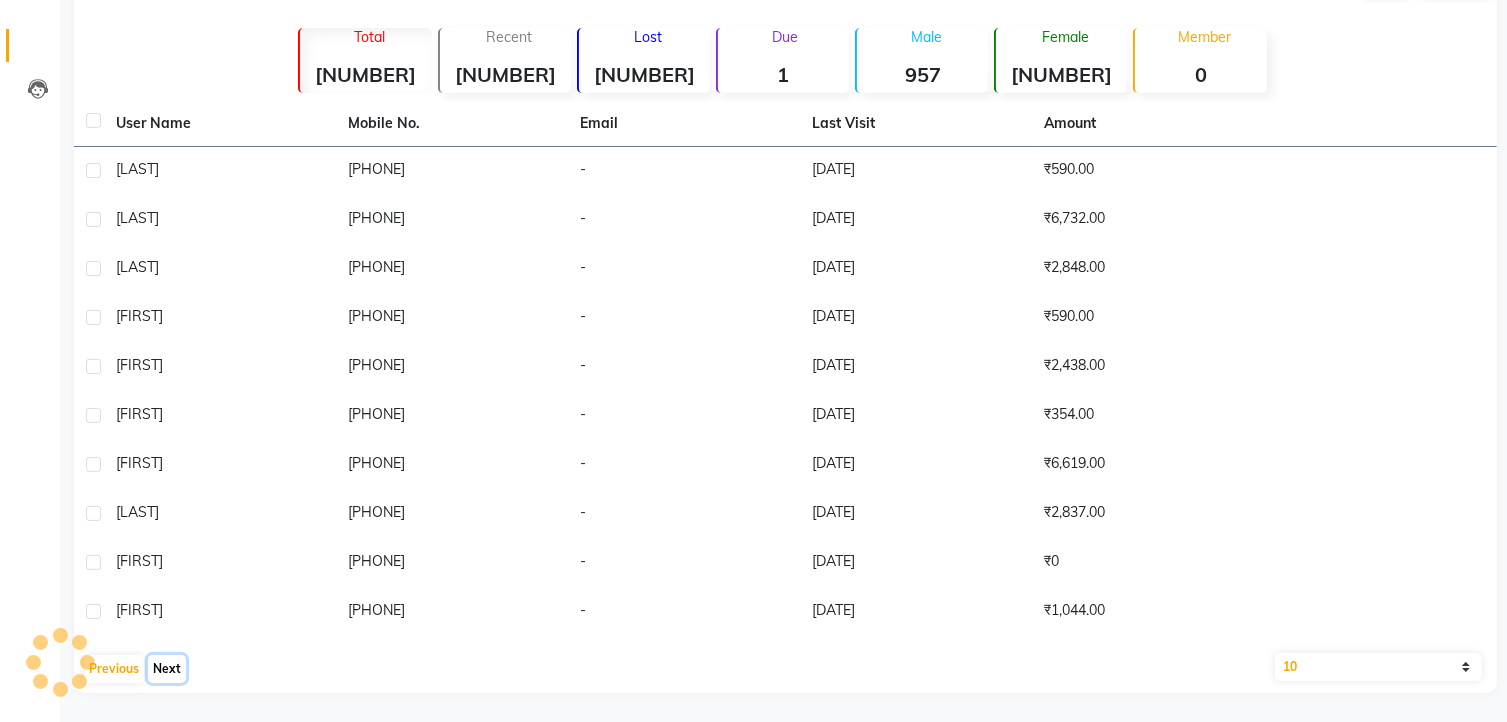 click on "Next" at bounding box center (167, 669) 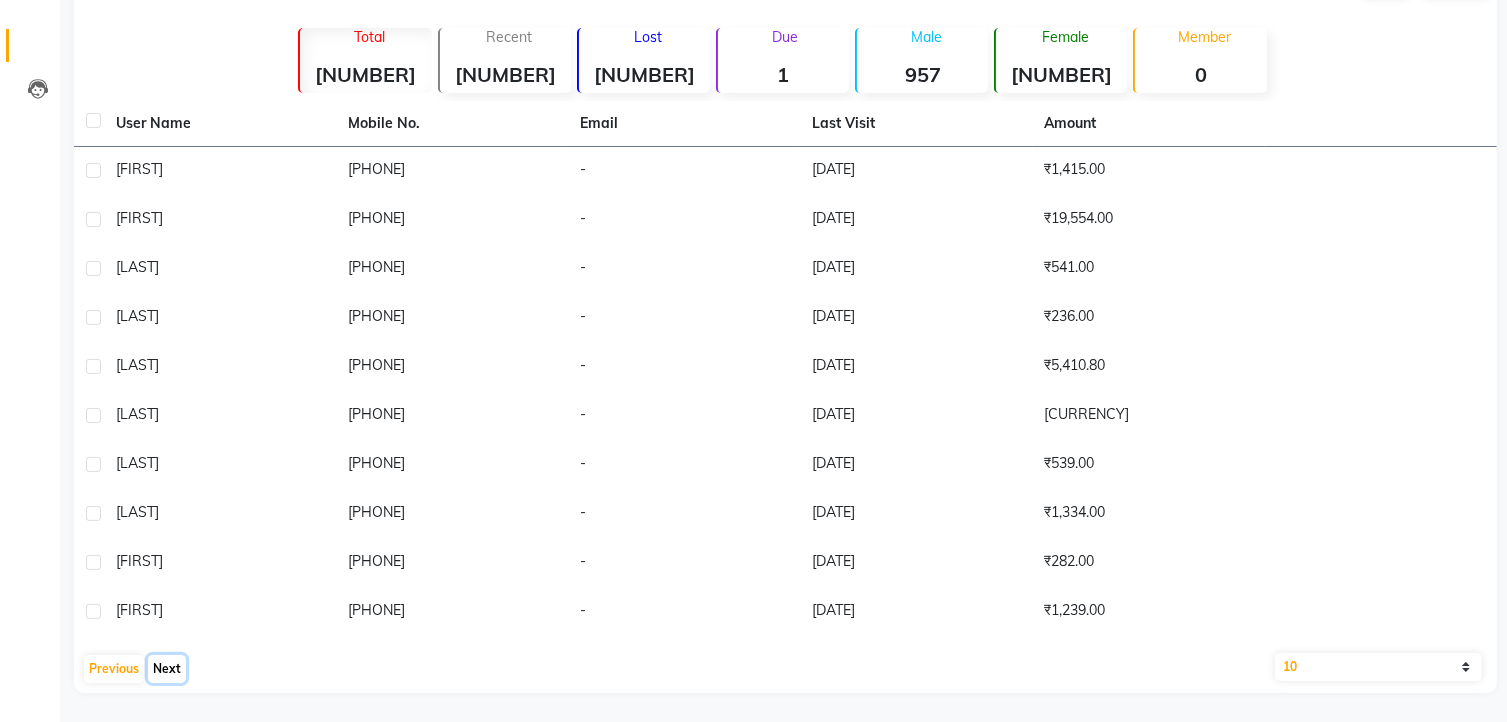 click on "Next" at bounding box center (167, 669) 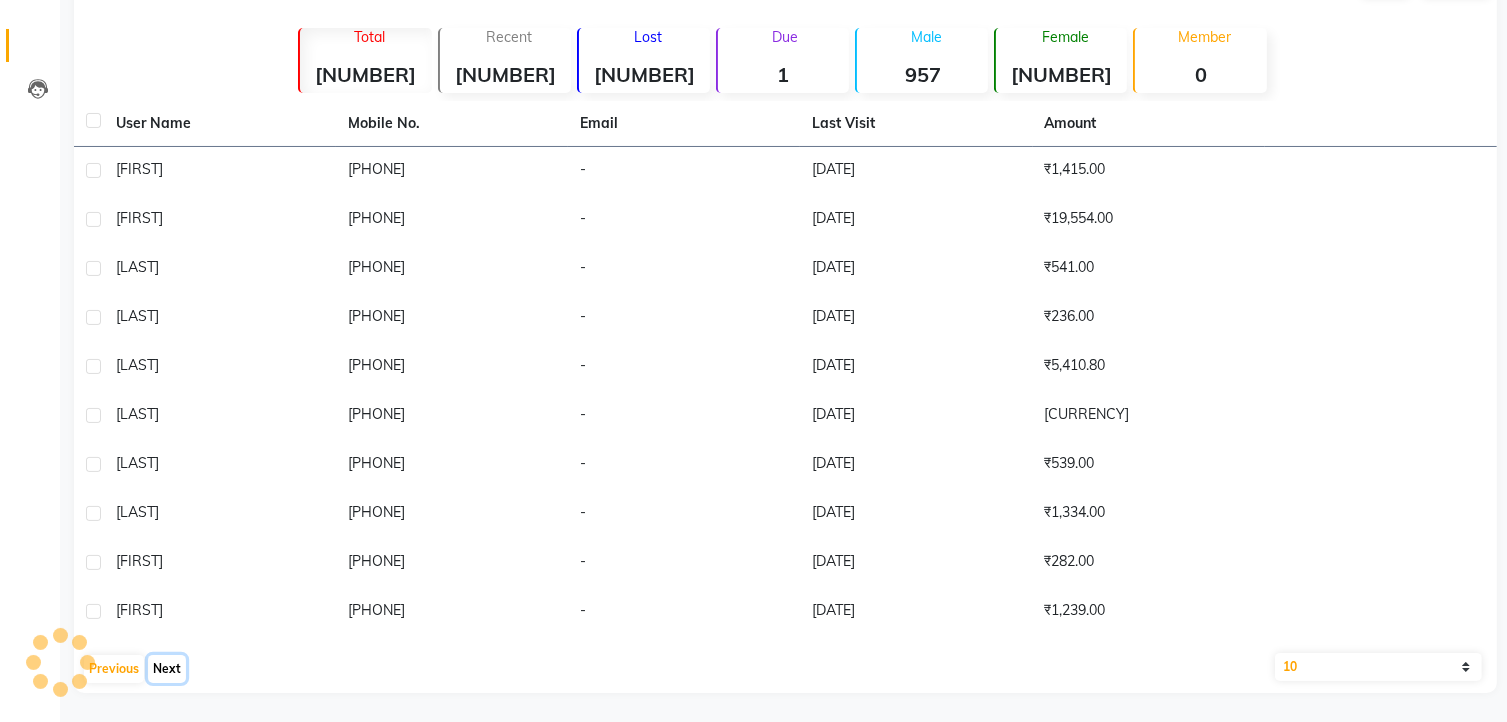 click on "Next" at bounding box center (167, 669) 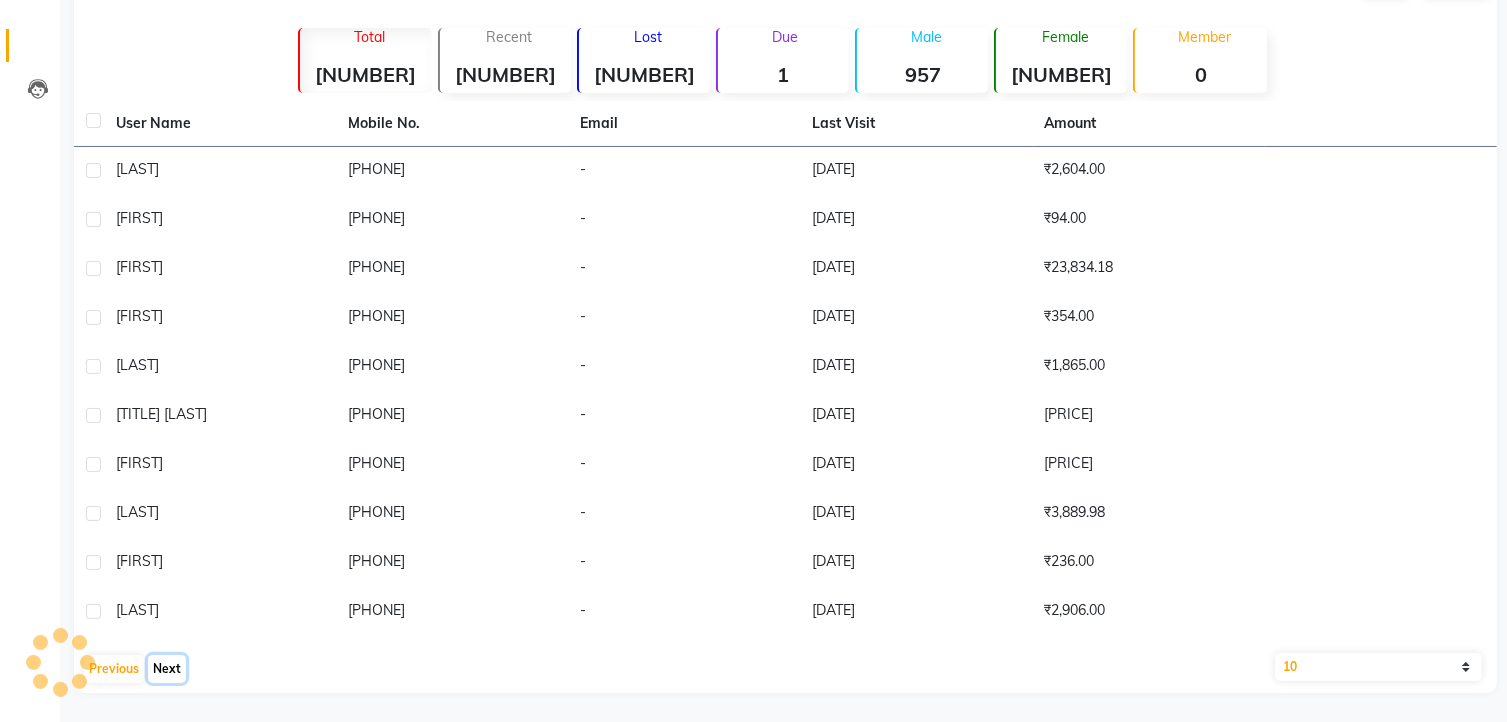 click on "Next" at bounding box center (167, 669) 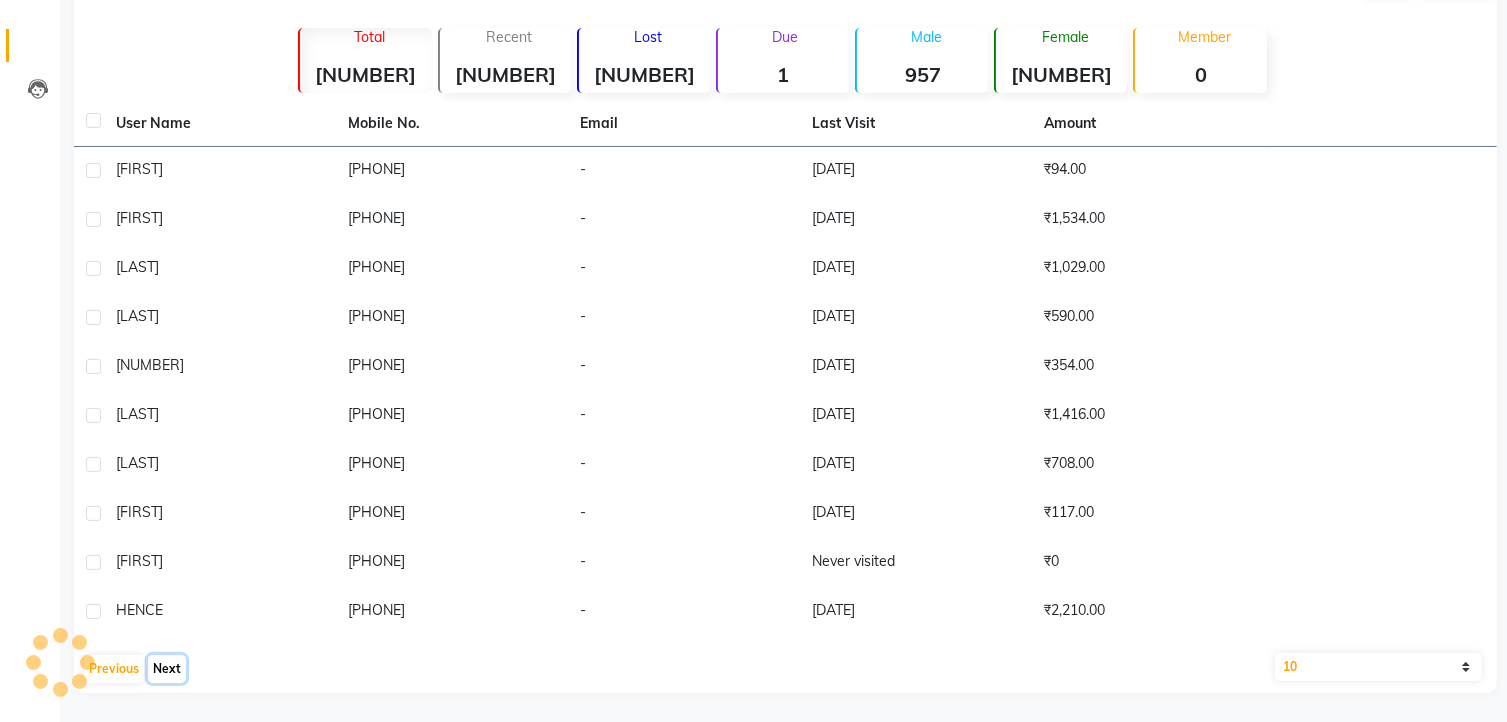 click on "Next" at bounding box center (167, 669) 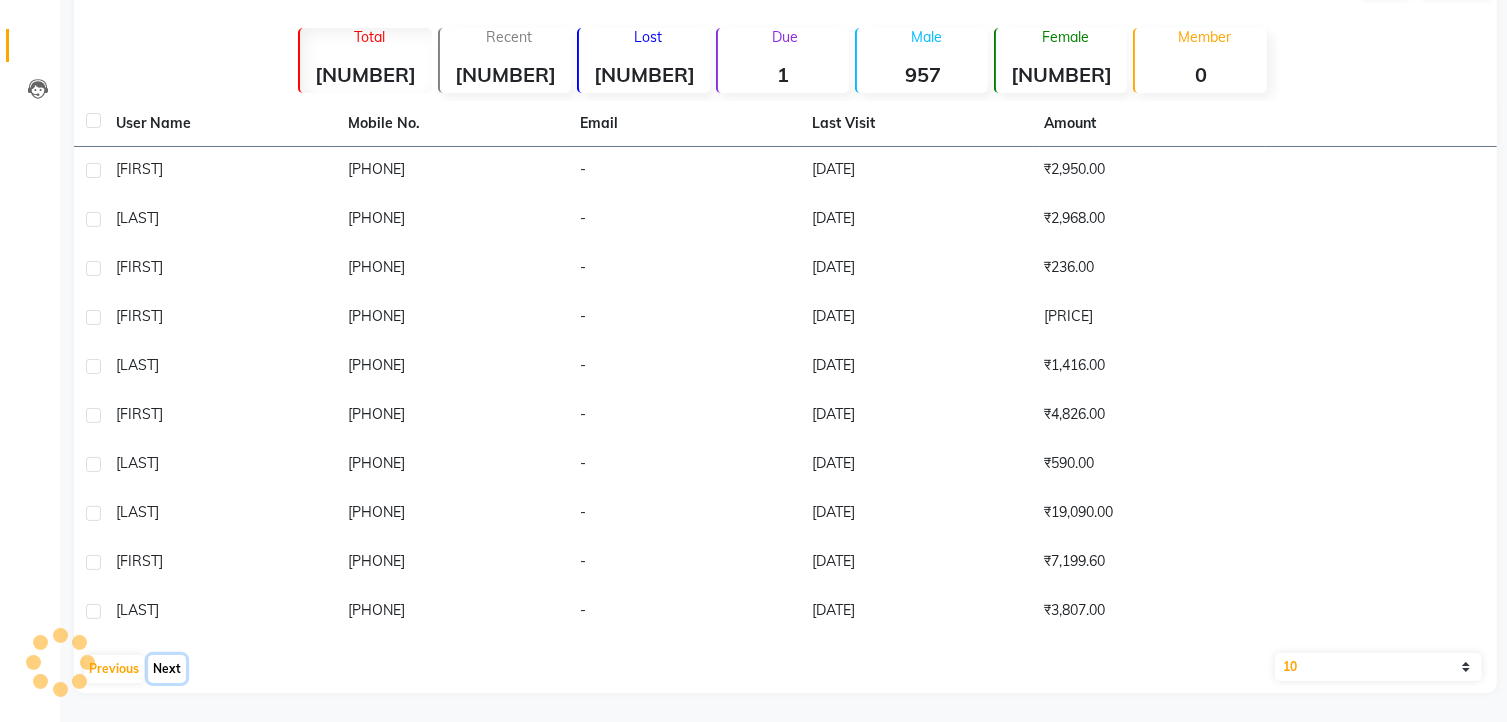 click on "Next" at bounding box center (167, 669) 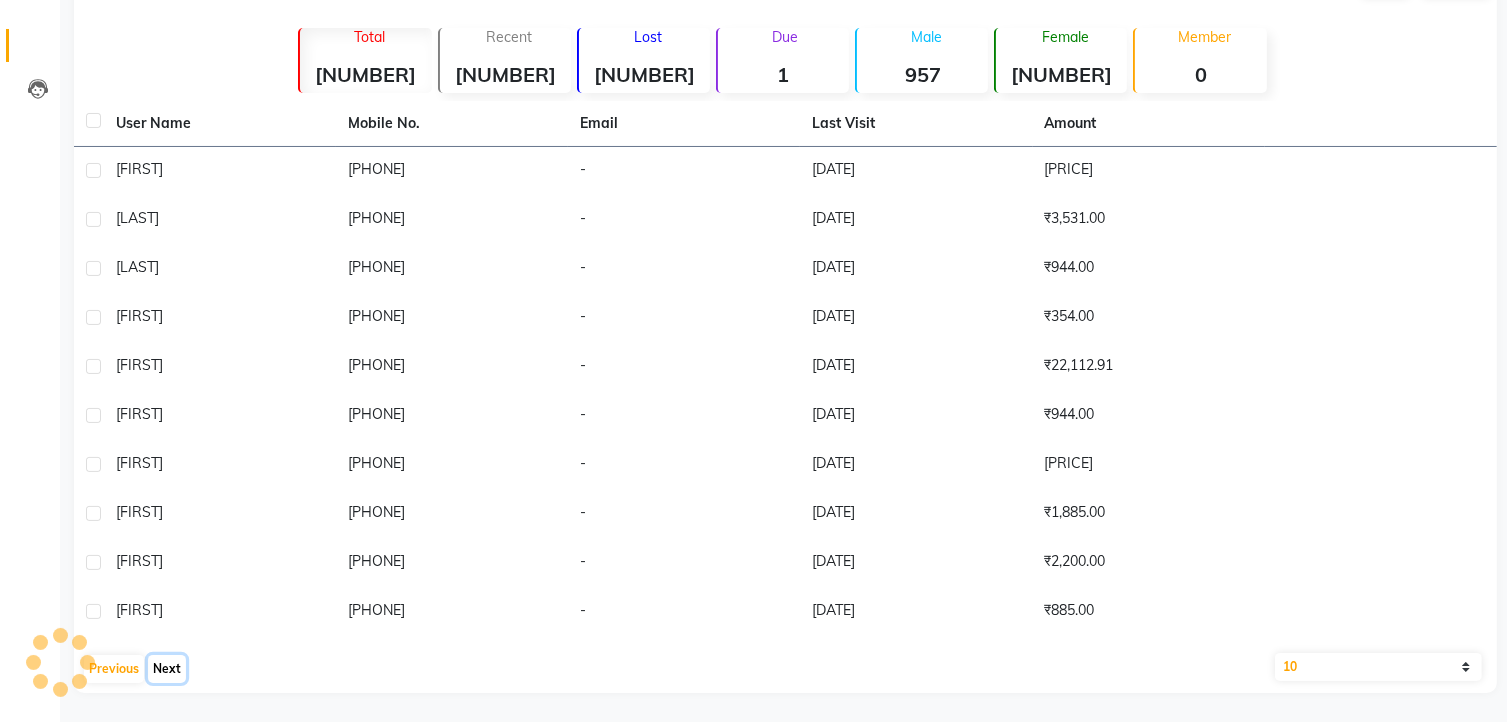 click on "Next" at bounding box center (167, 669) 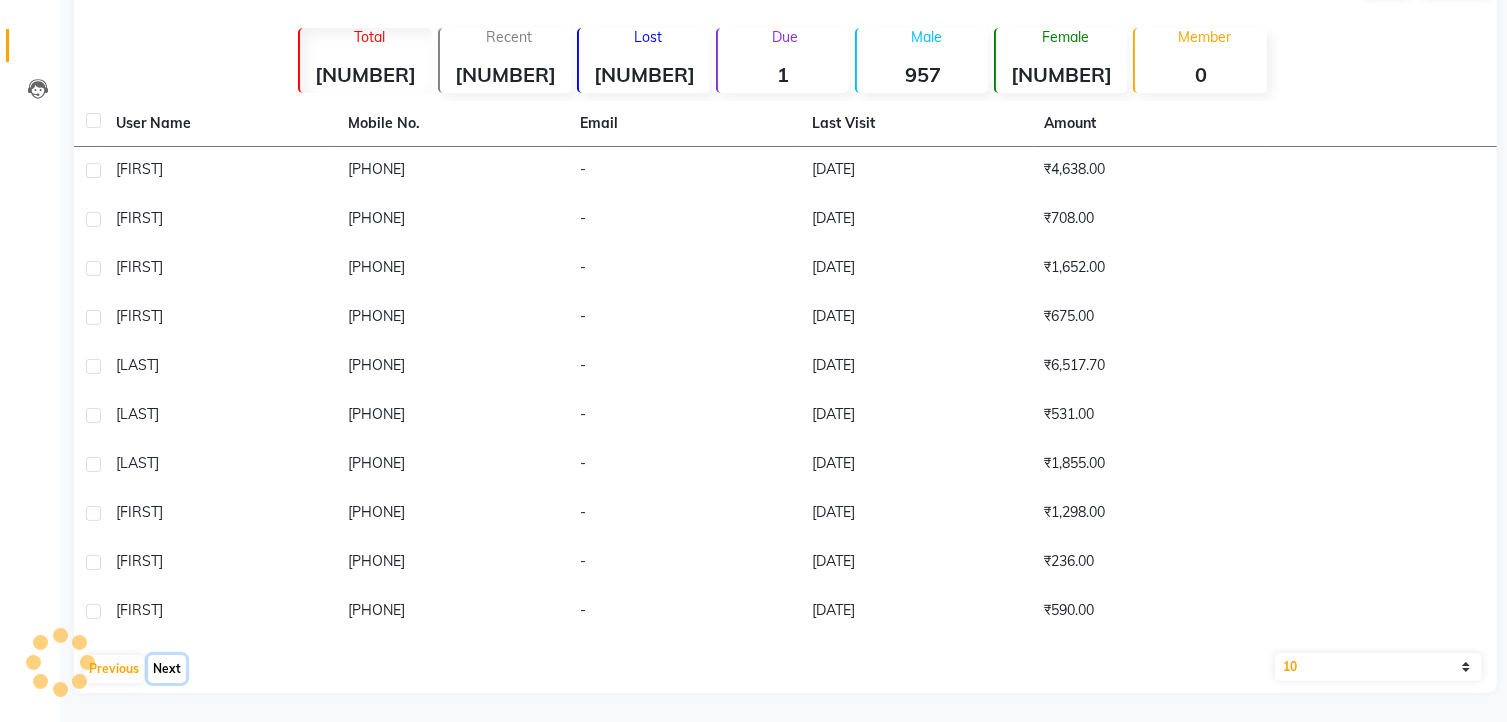 click on "Next" at bounding box center [167, 669] 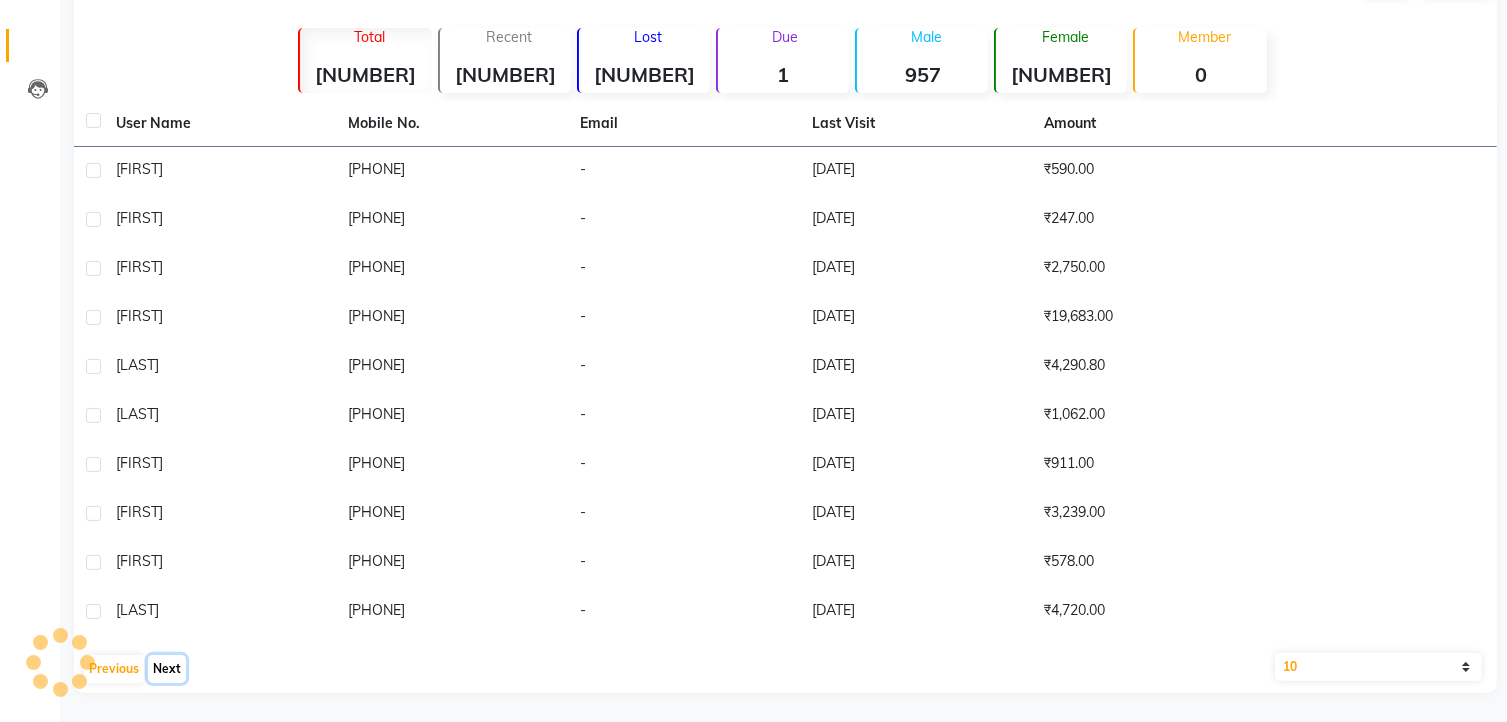 click on "Next" at bounding box center [167, 669] 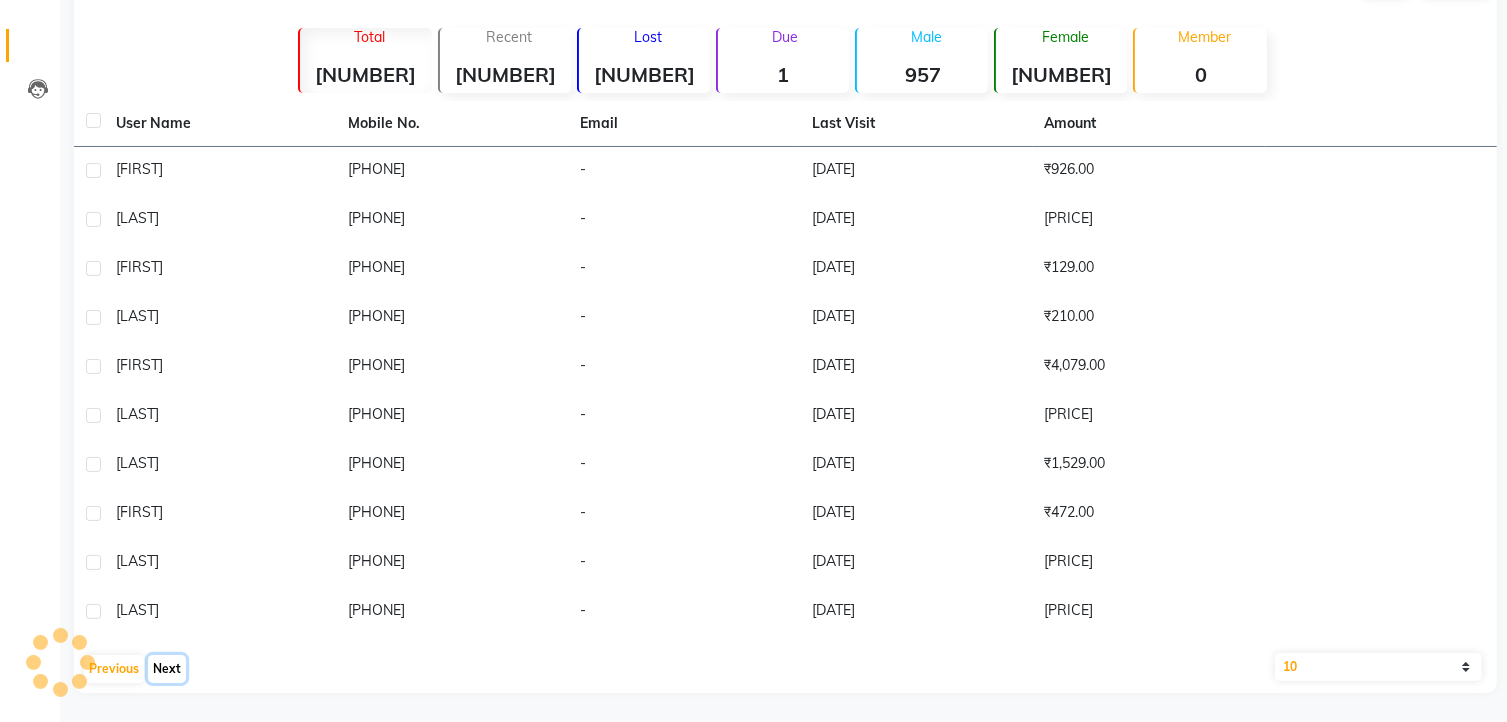 click on "Next" at bounding box center [167, 669] 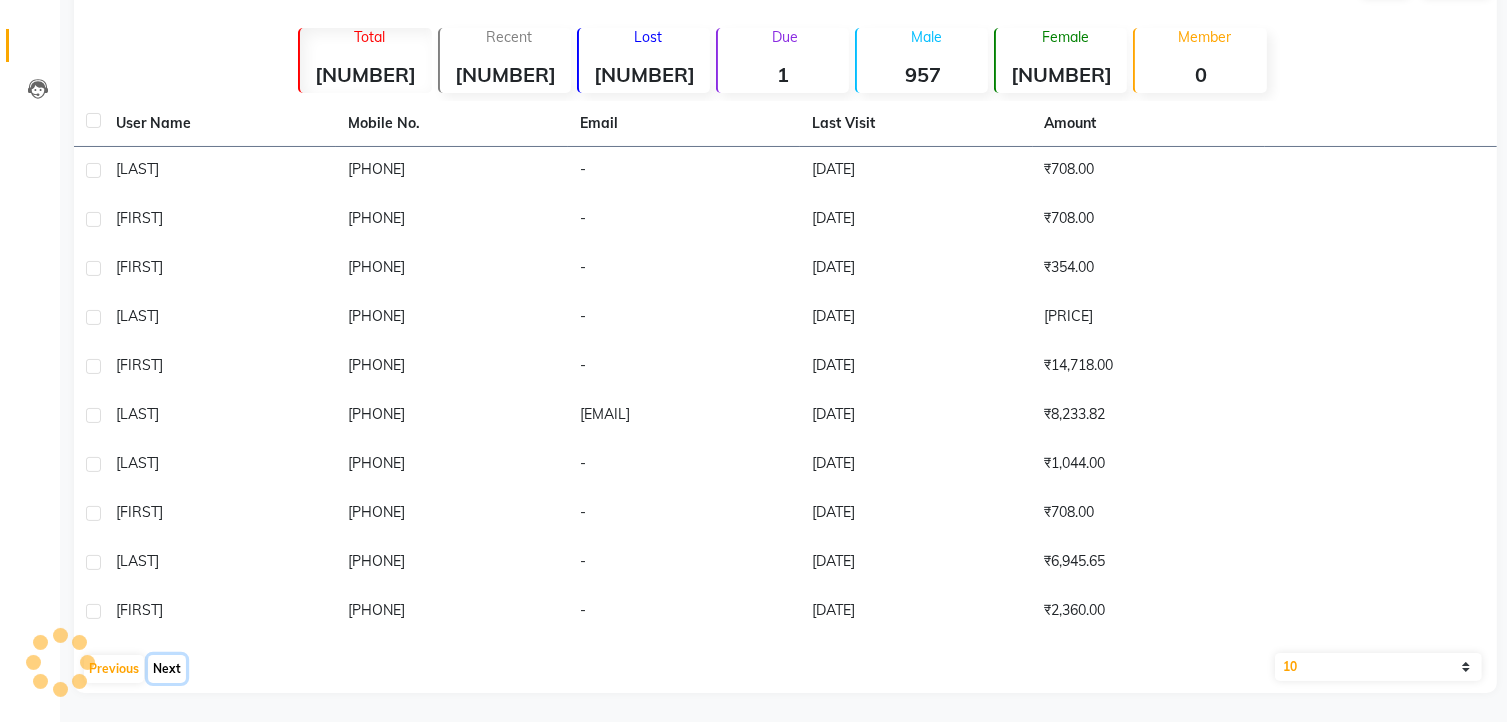 click on "Next" at bounding box center [167, 669] 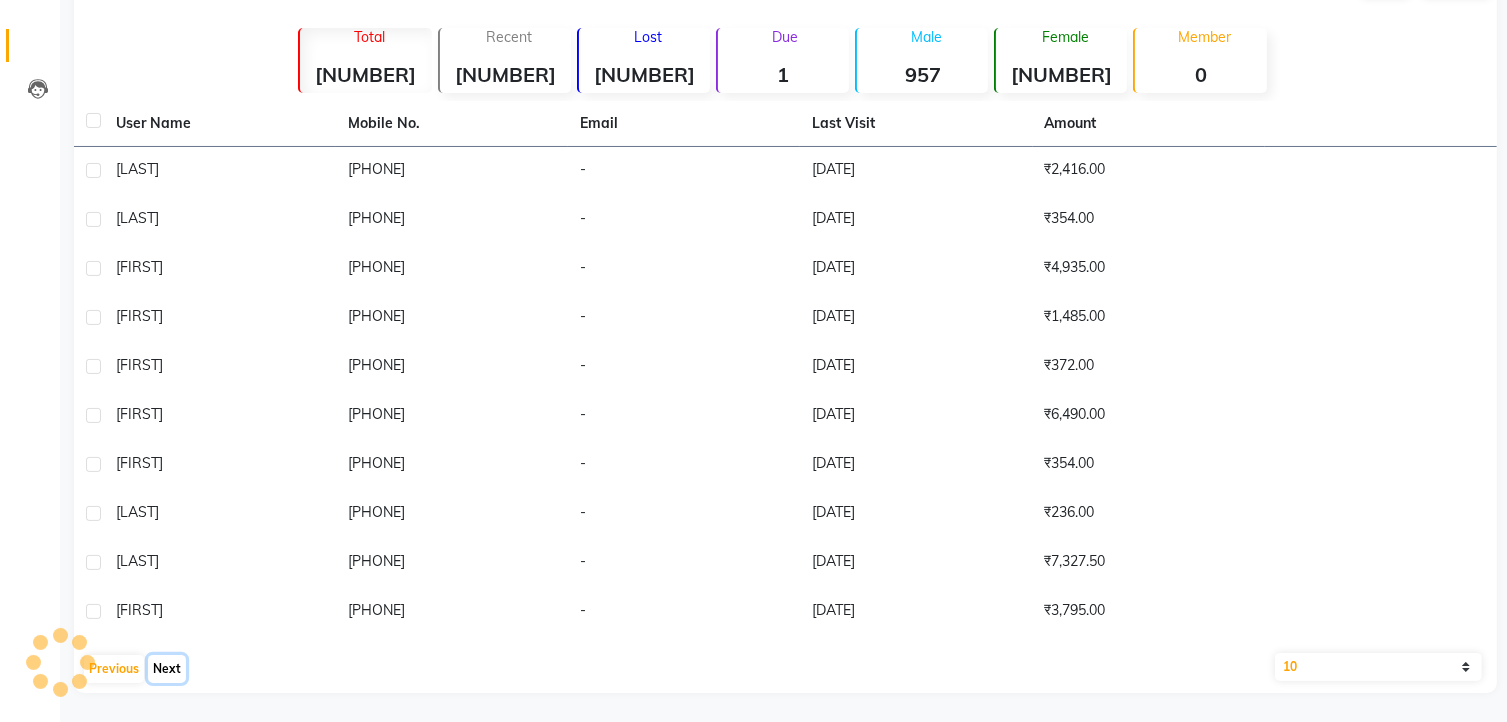 click on "Next" at bounding box center (167, 669) 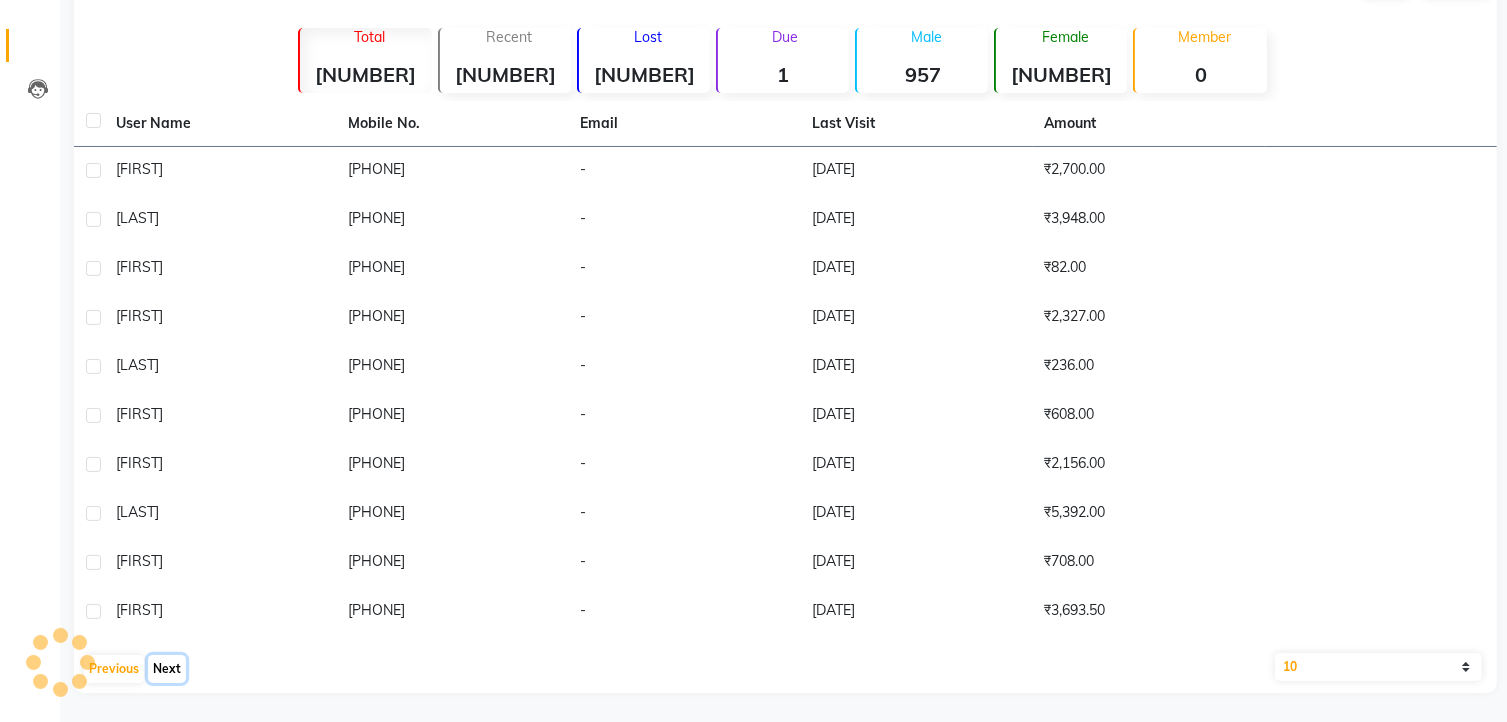 click on "Next" at bounding box center [167, 669] 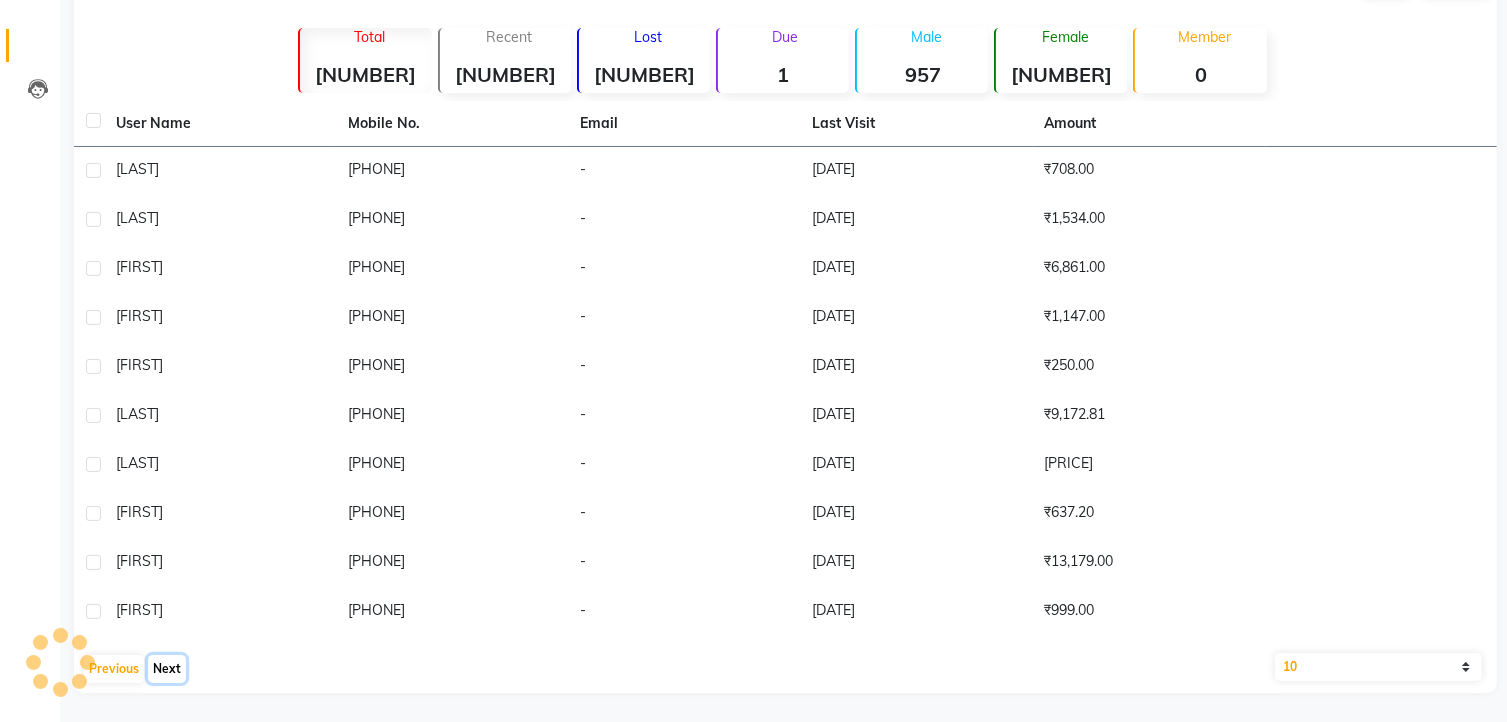 click on "Next" at bounding box center (167, 669) 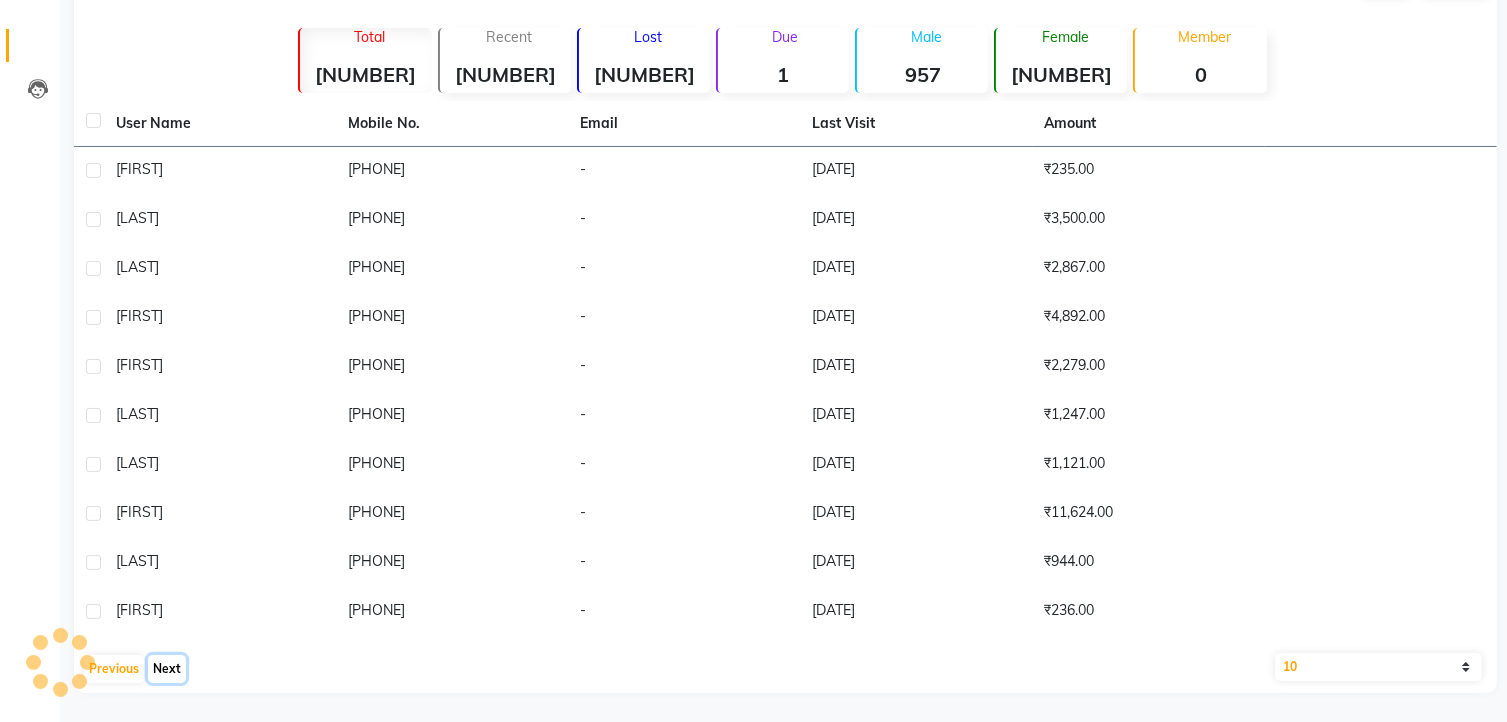 click on "Next" at bounding box center (167, 669) 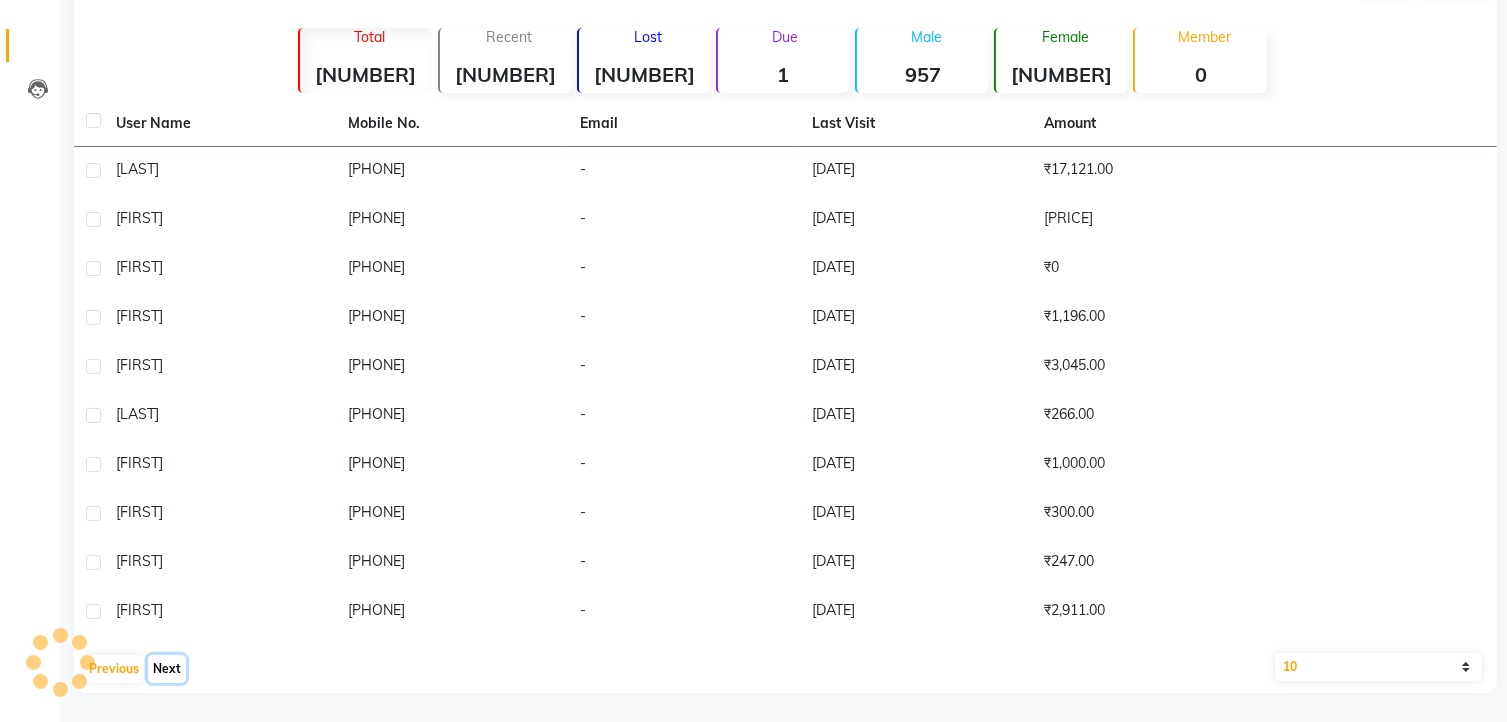 click on "Next" at bounding box center [167, 669] 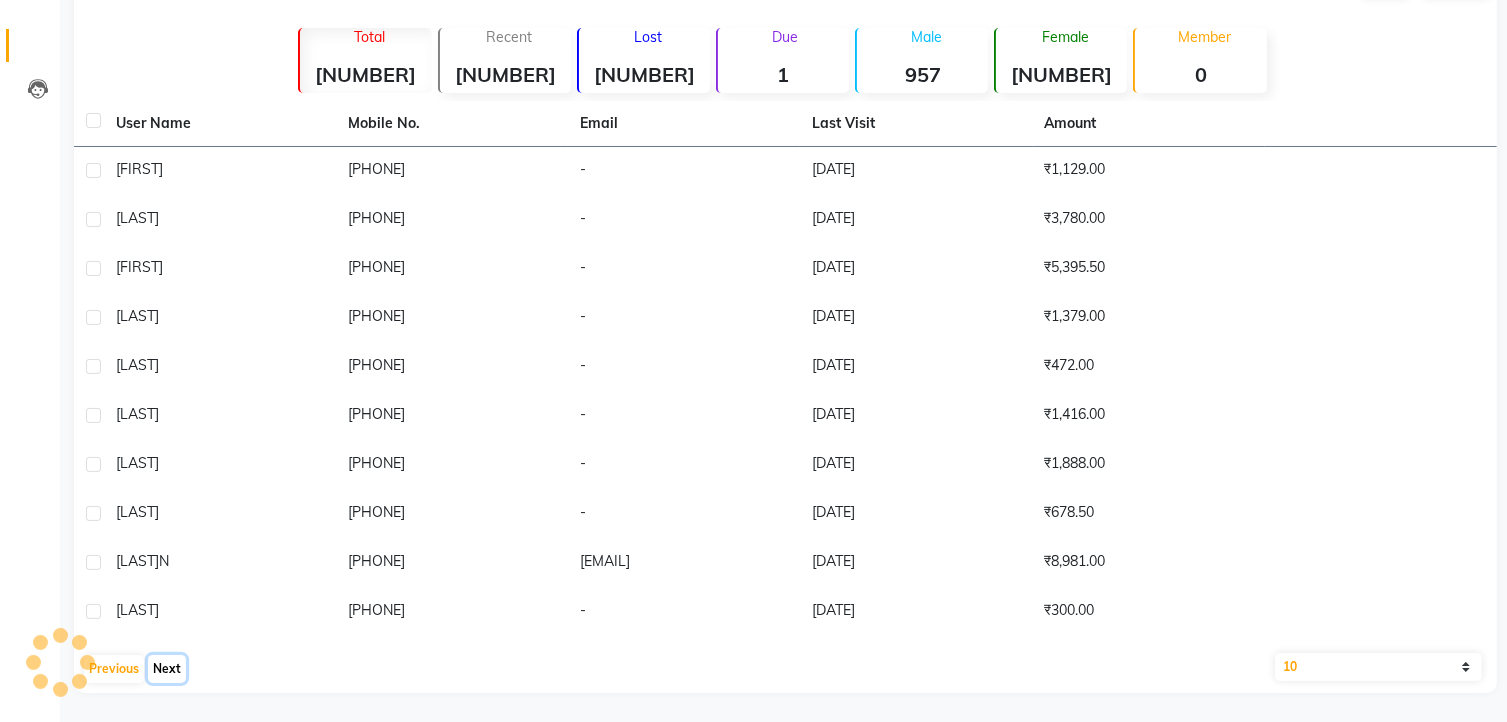 click on "Next" at bounding box center [167, 669] 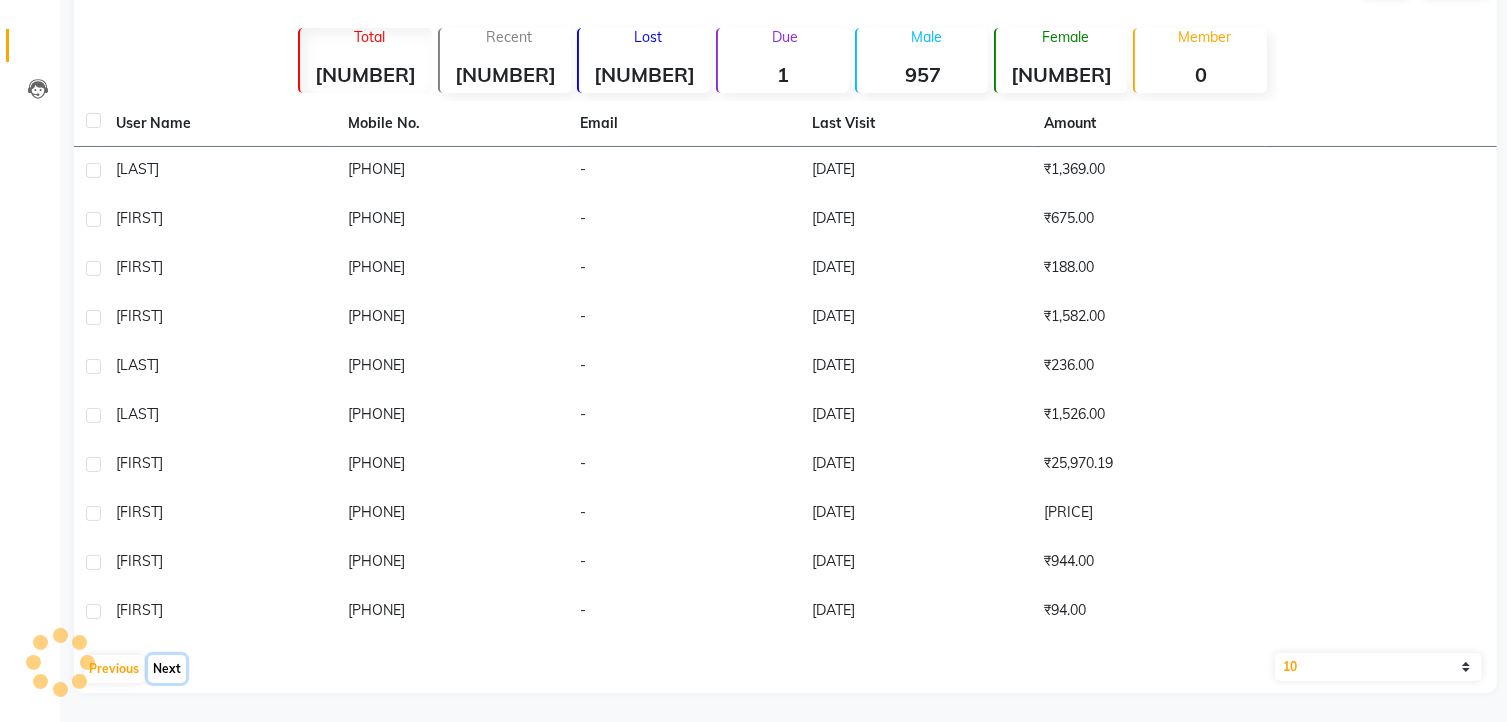 click on "Next" at bounding box center [167, 669] 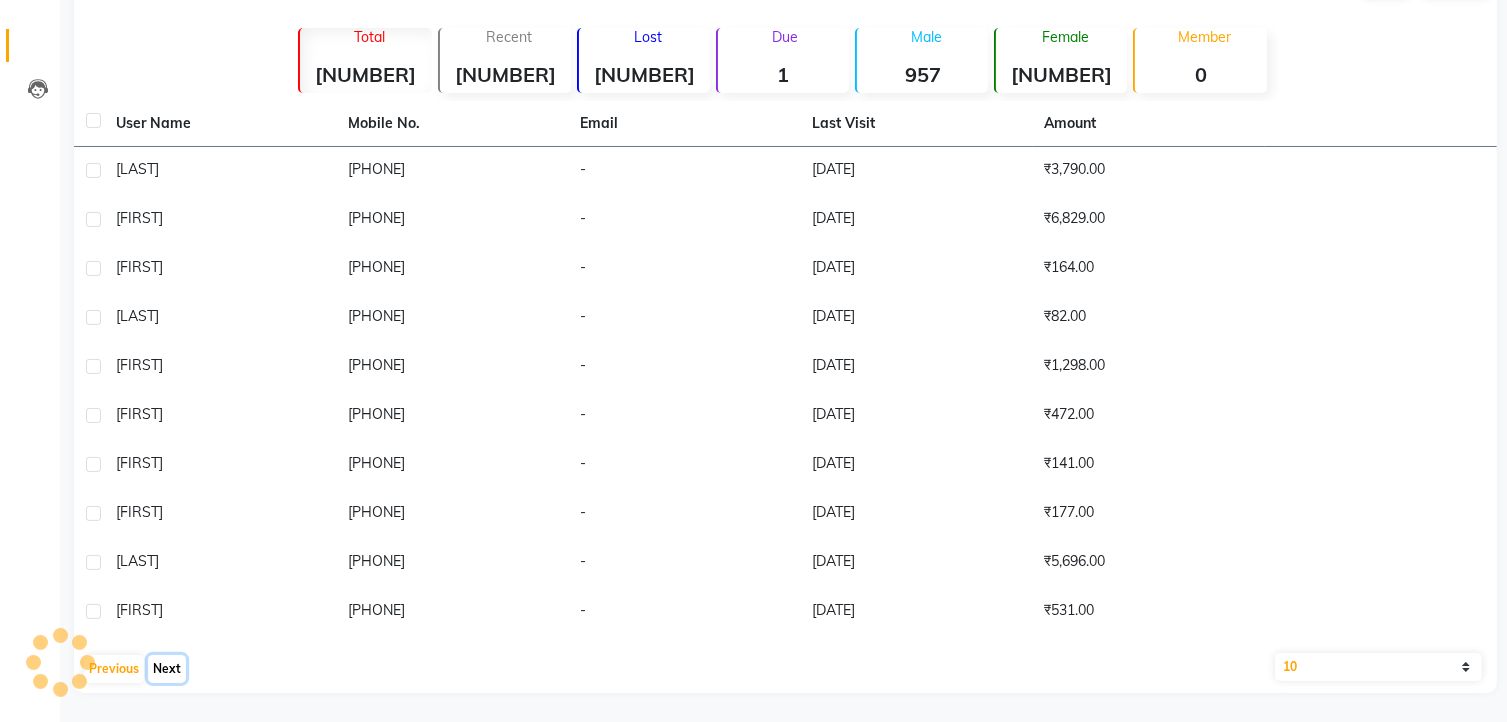 click on "Next" at bounding box center [167, 669] 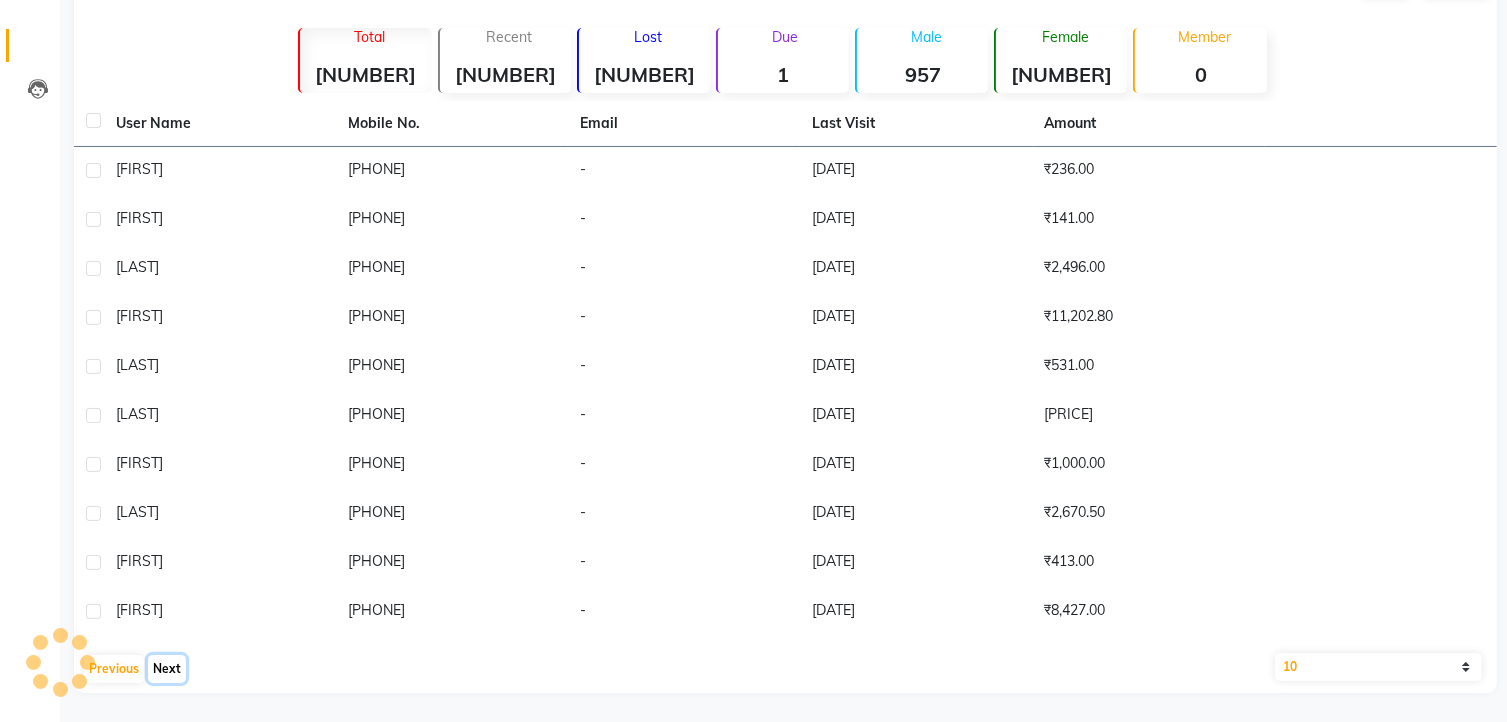 click on "Next" at bounding box center (167, 669) 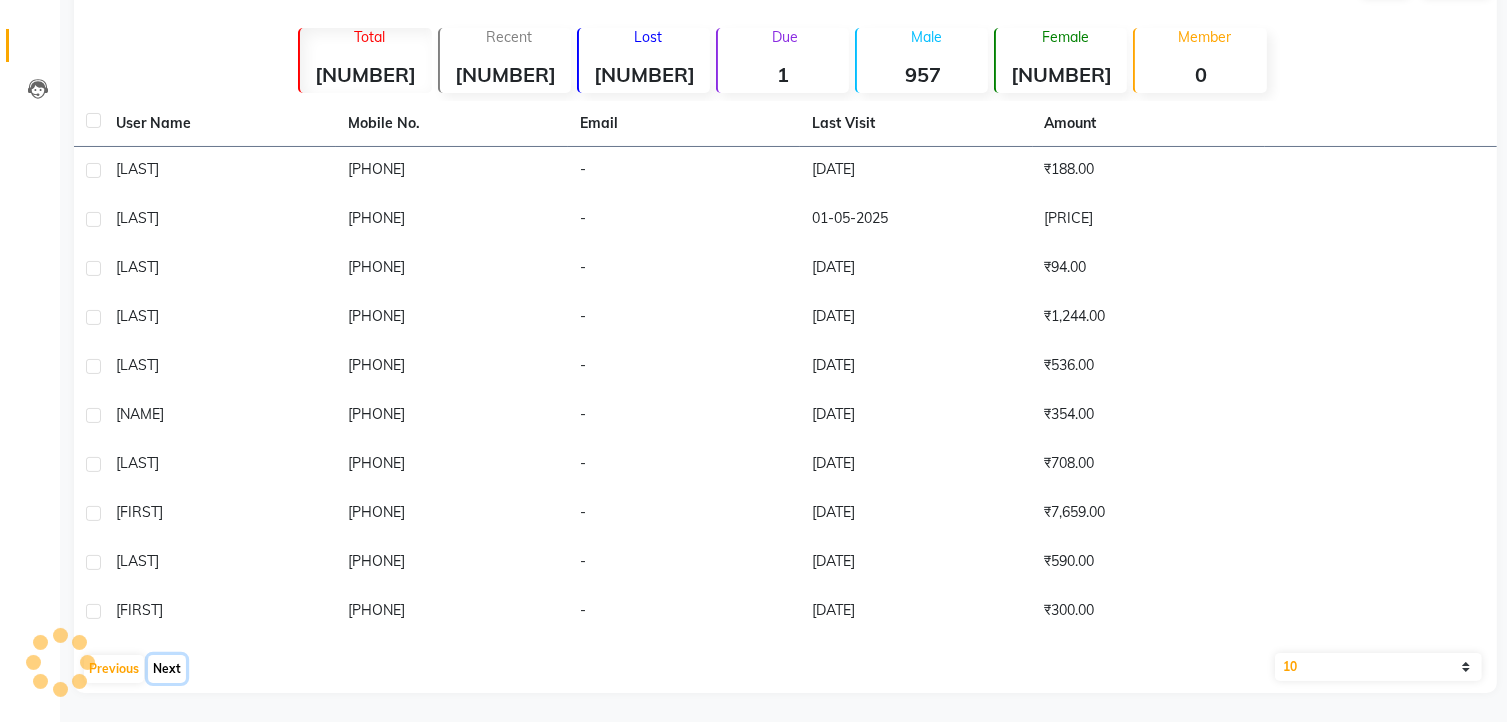 click on "Next" at bounding box center (167, 669) 